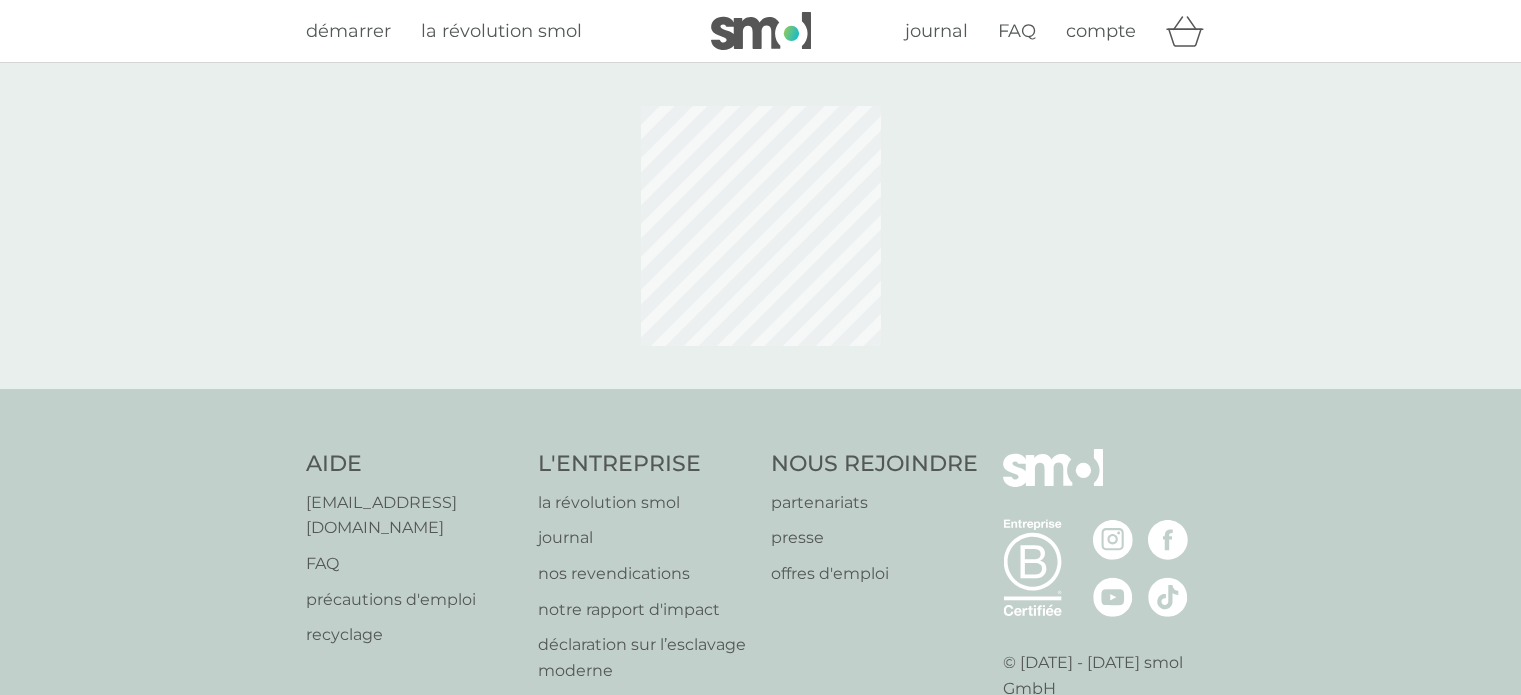 scroll, scrollTop: 0, scrollLeft: 0, axis: both 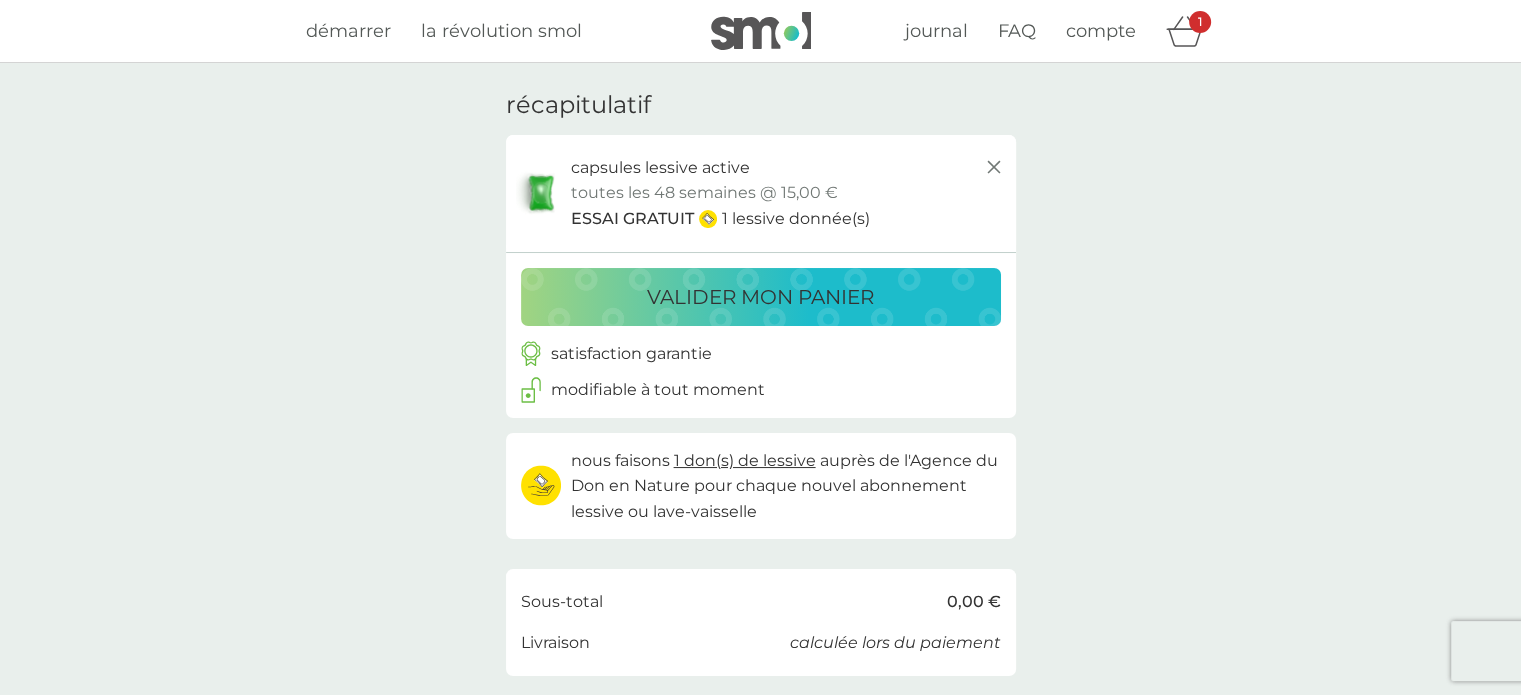 click on "valider mon panier" at bounding box center (760, 297) 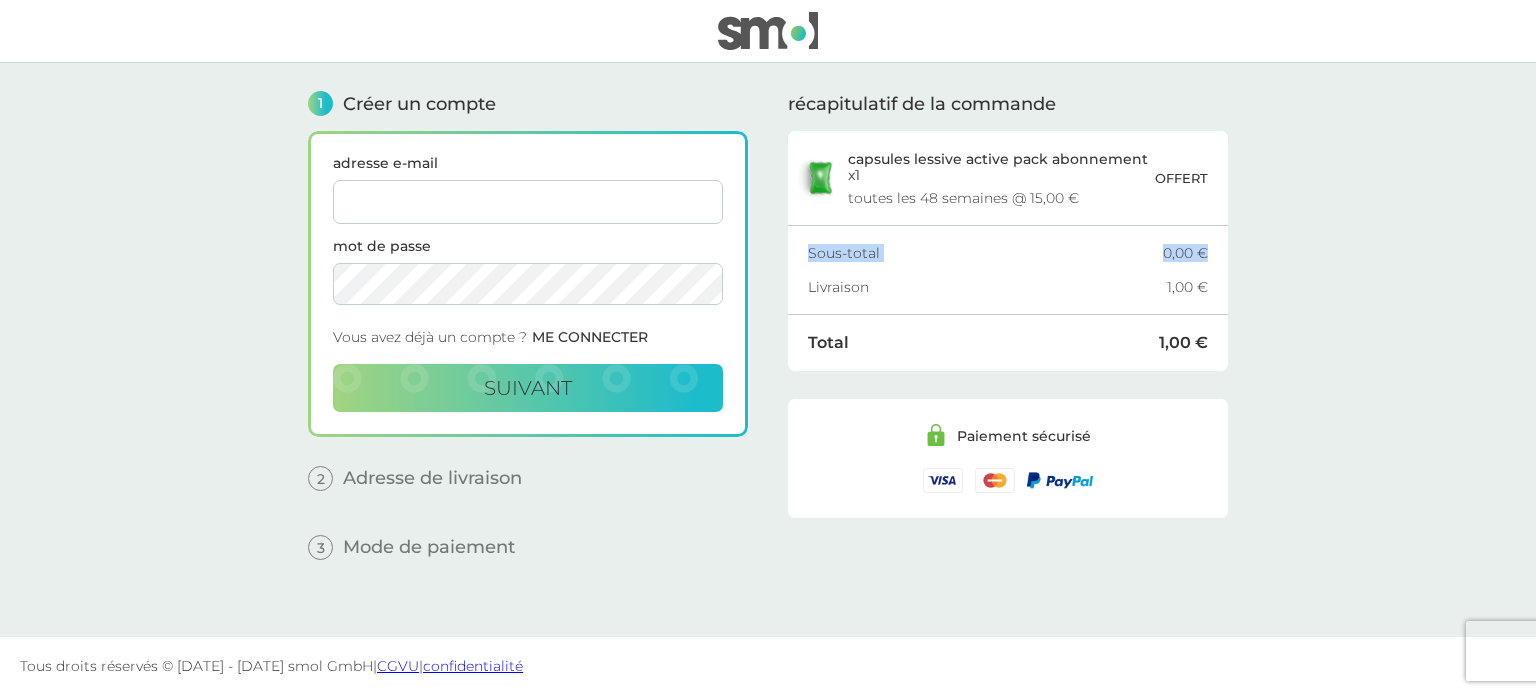drag, startPoint x: 1534, startPoint y: 240, endPoint x: 1520, endPoint y: 146, distance: 95.036835 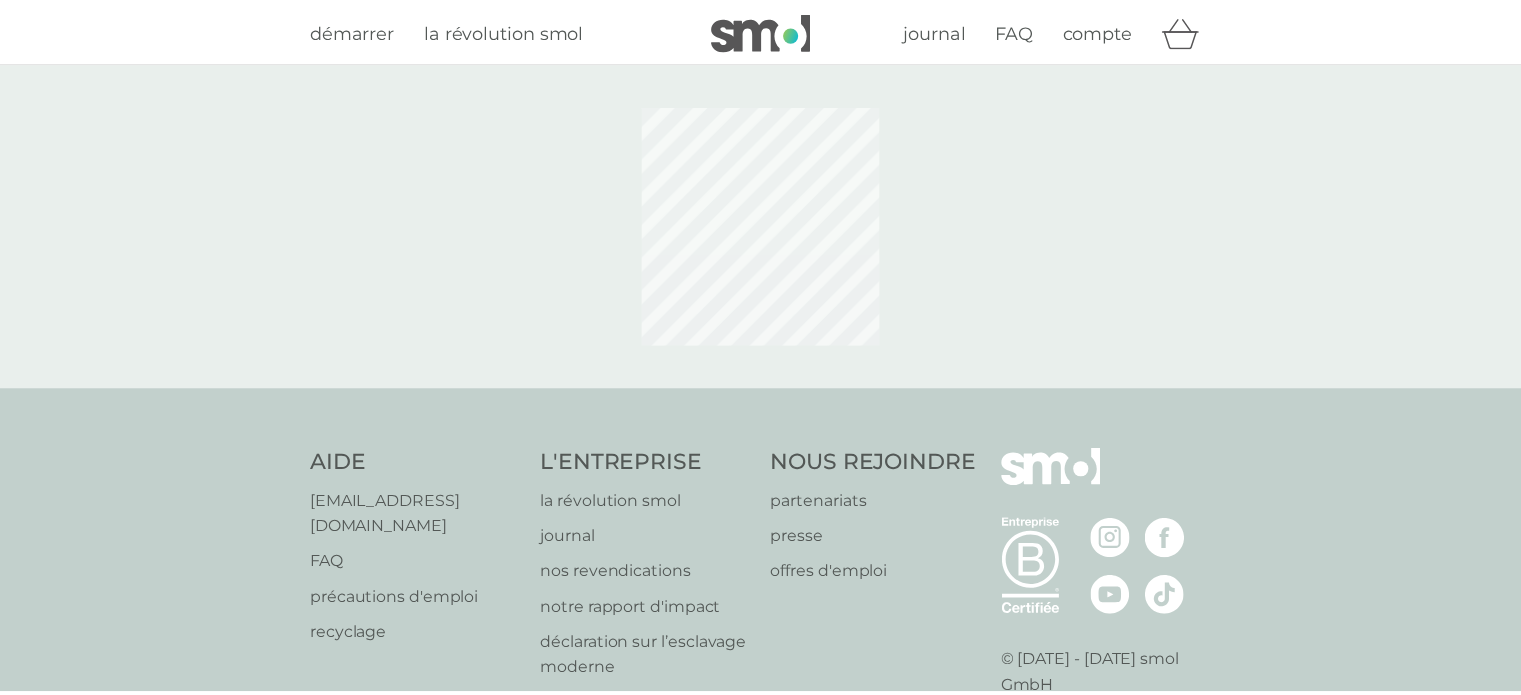 scroll, scrollTop: 0, scrollLeft: 0, axis: both 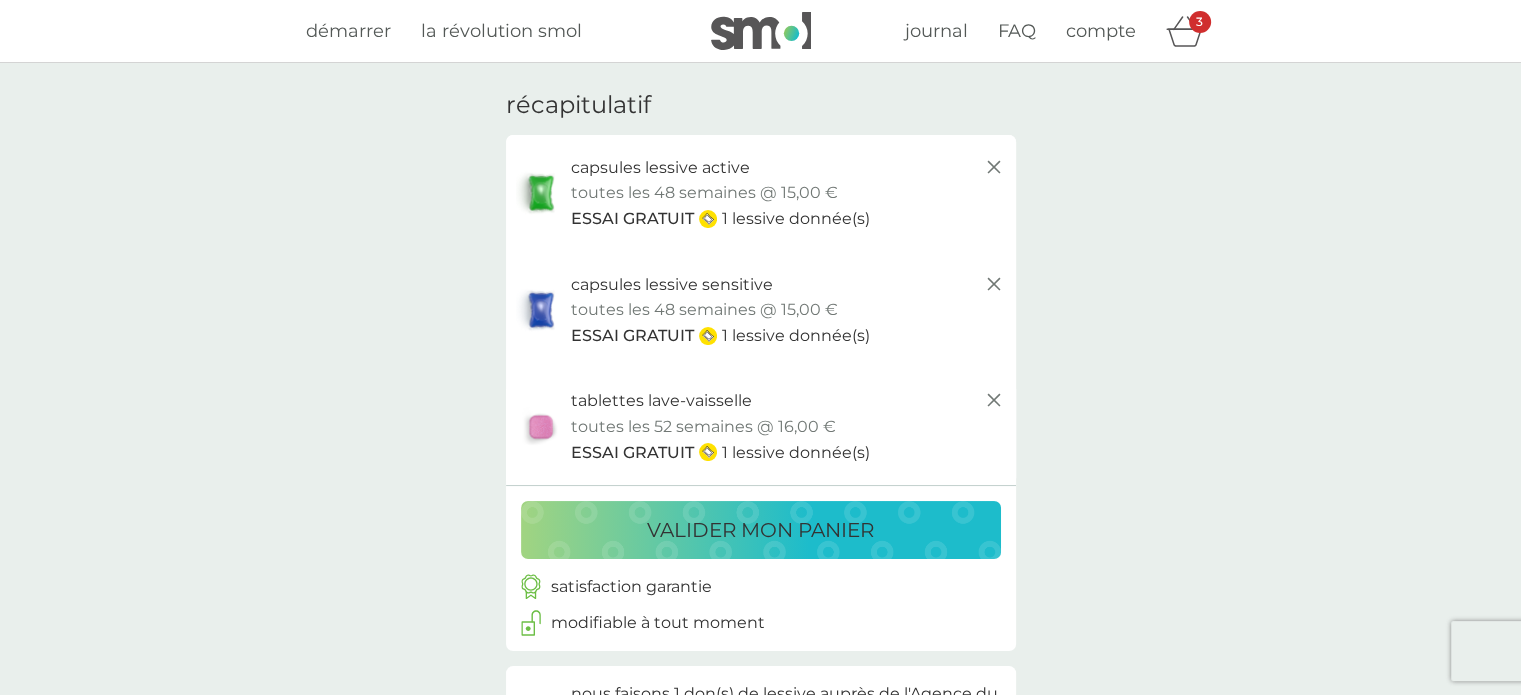 click on "valider mon panier" at bounding box center (760, 530) 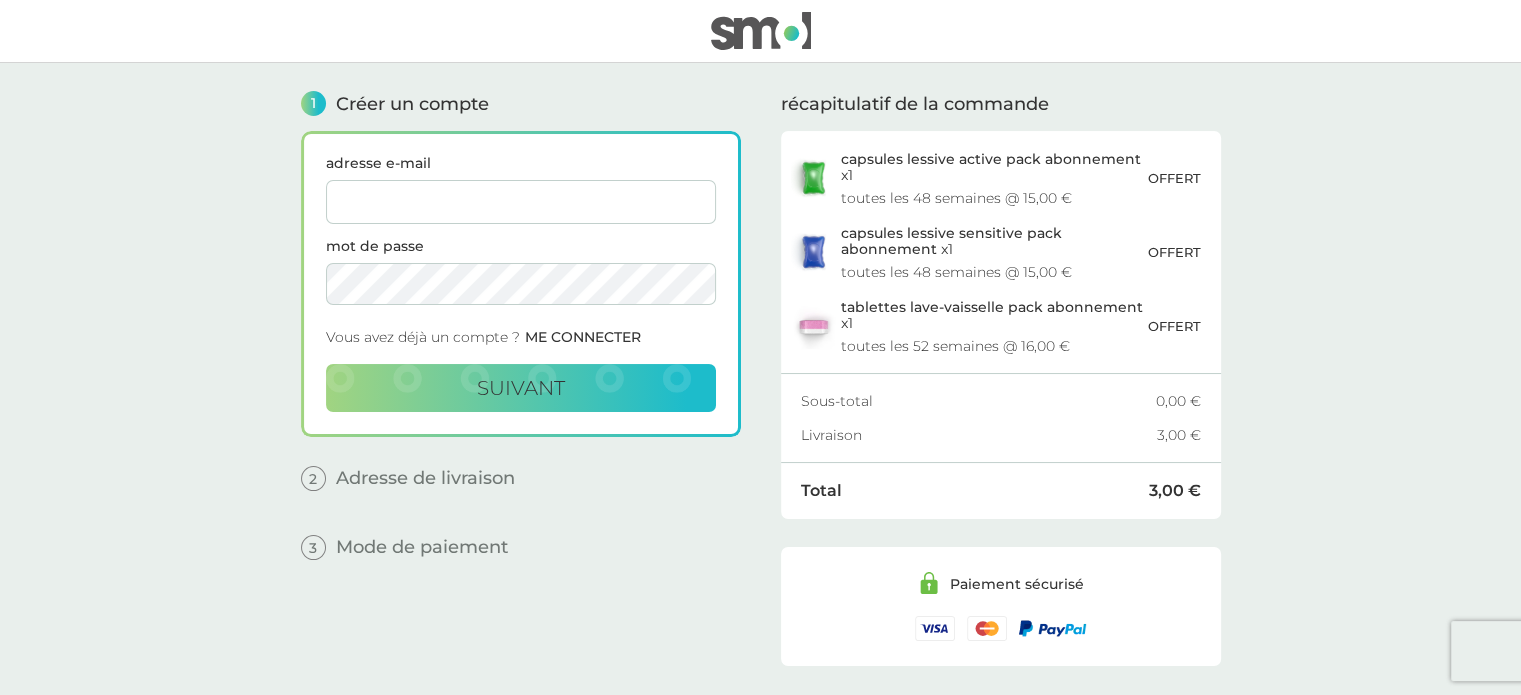 click on "adresse e-mail" at bounding box center [521, 202] 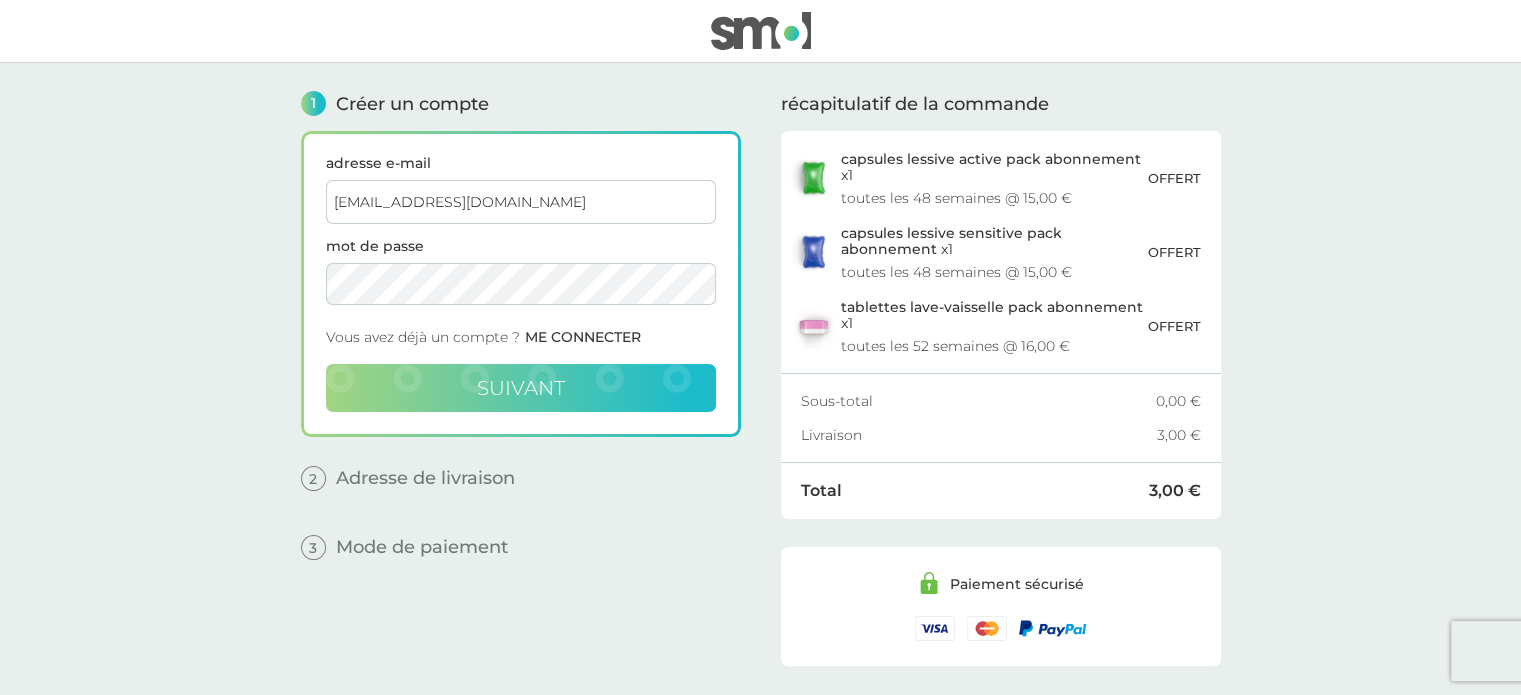 click on "suivant" at bounding box center [521, 388] 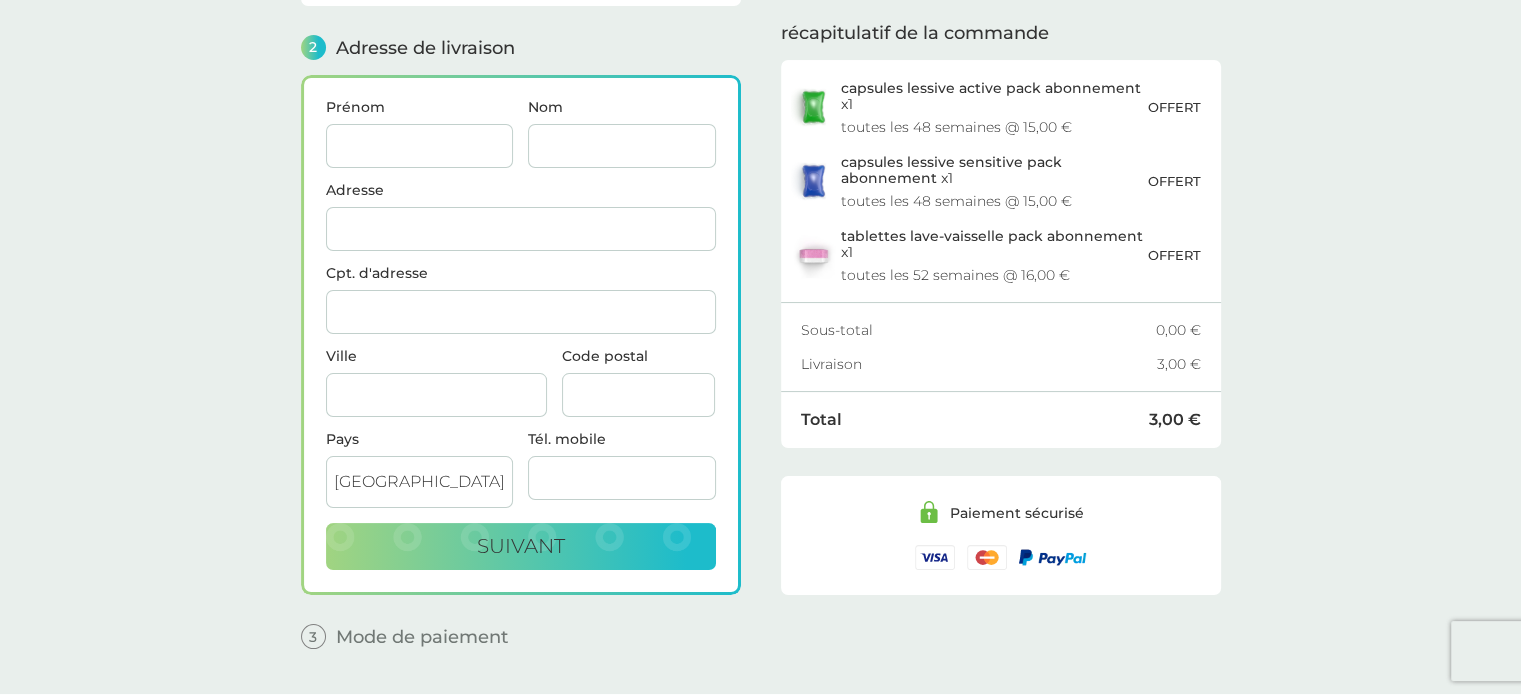 scroll, scrollTop: 244, scrollLeft: 0, axis: vertical 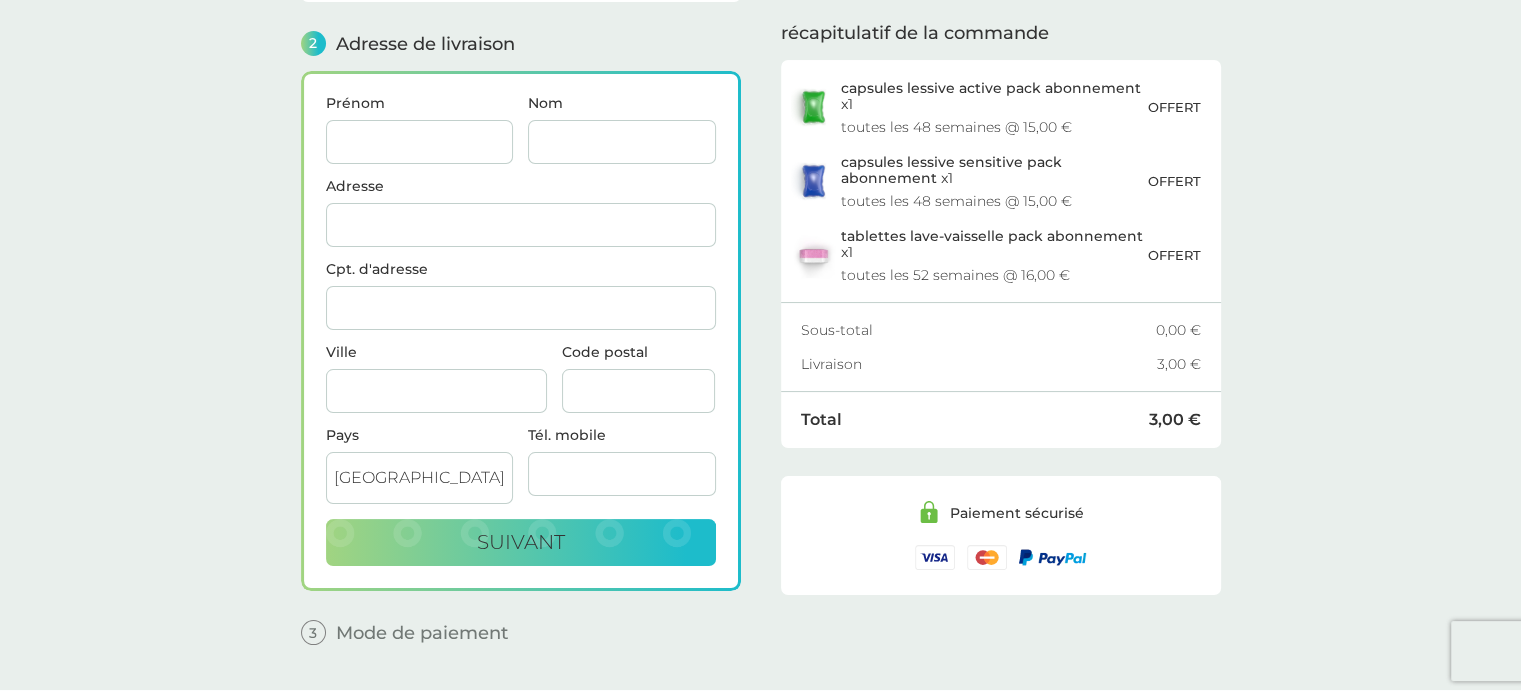 click on "Prénom" at bounding box center (420, 142) 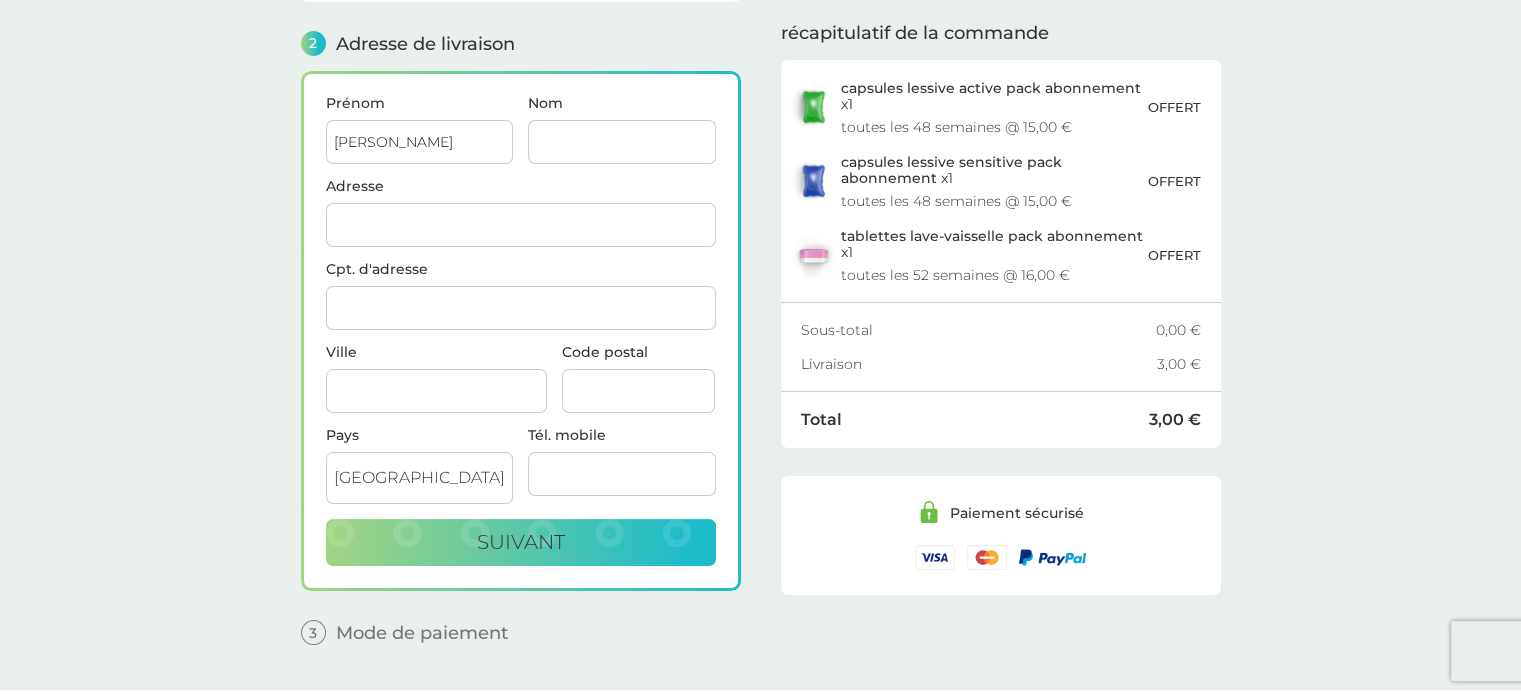 type on "[PERSON_NAME]" 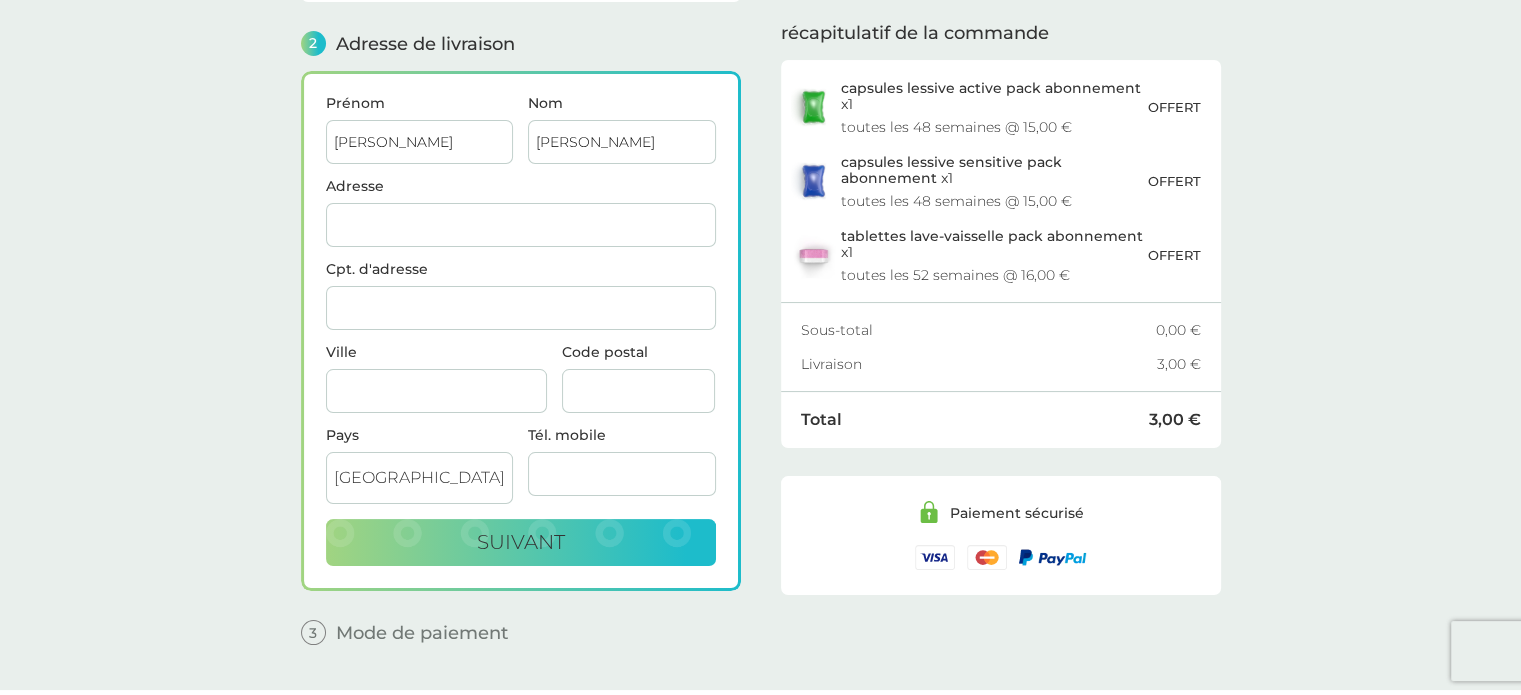 type on "Bâtiment C" 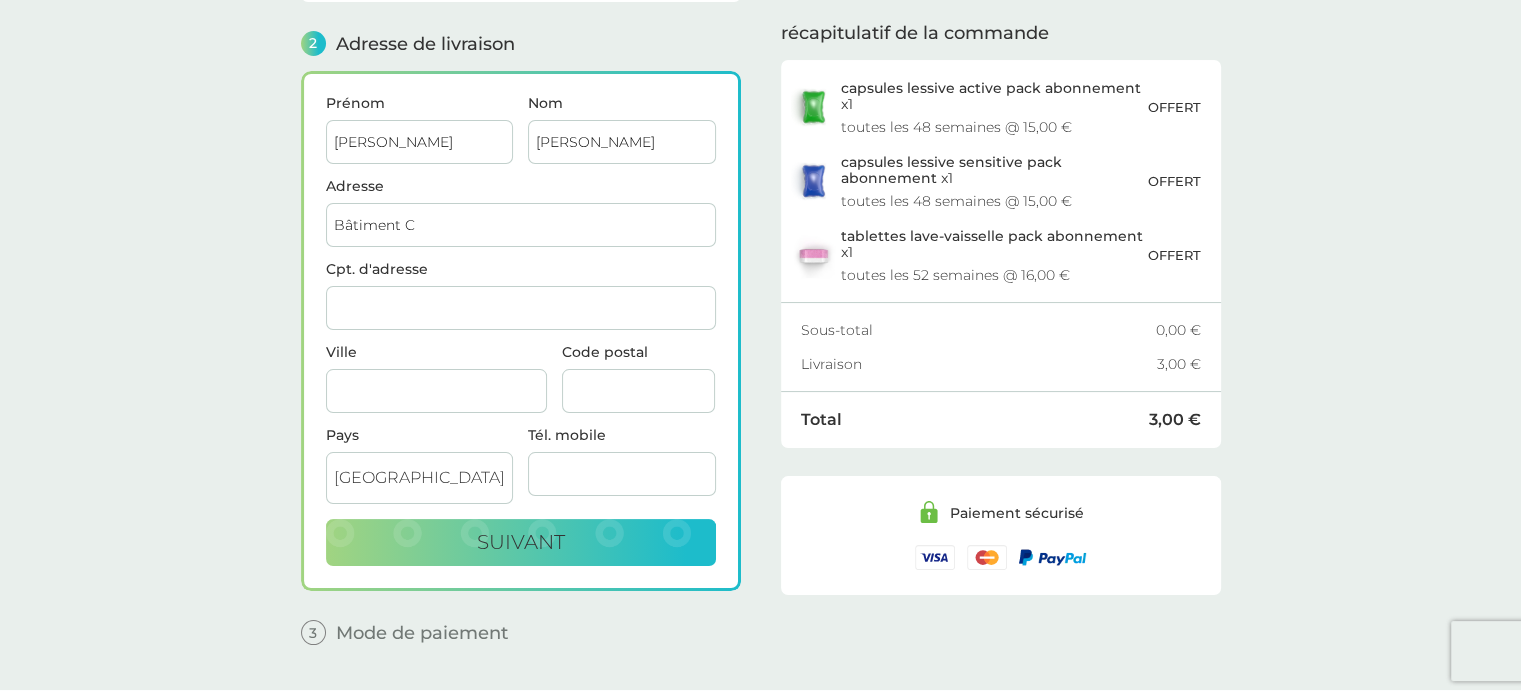 type on "16 bis avenue Victor Hugo" 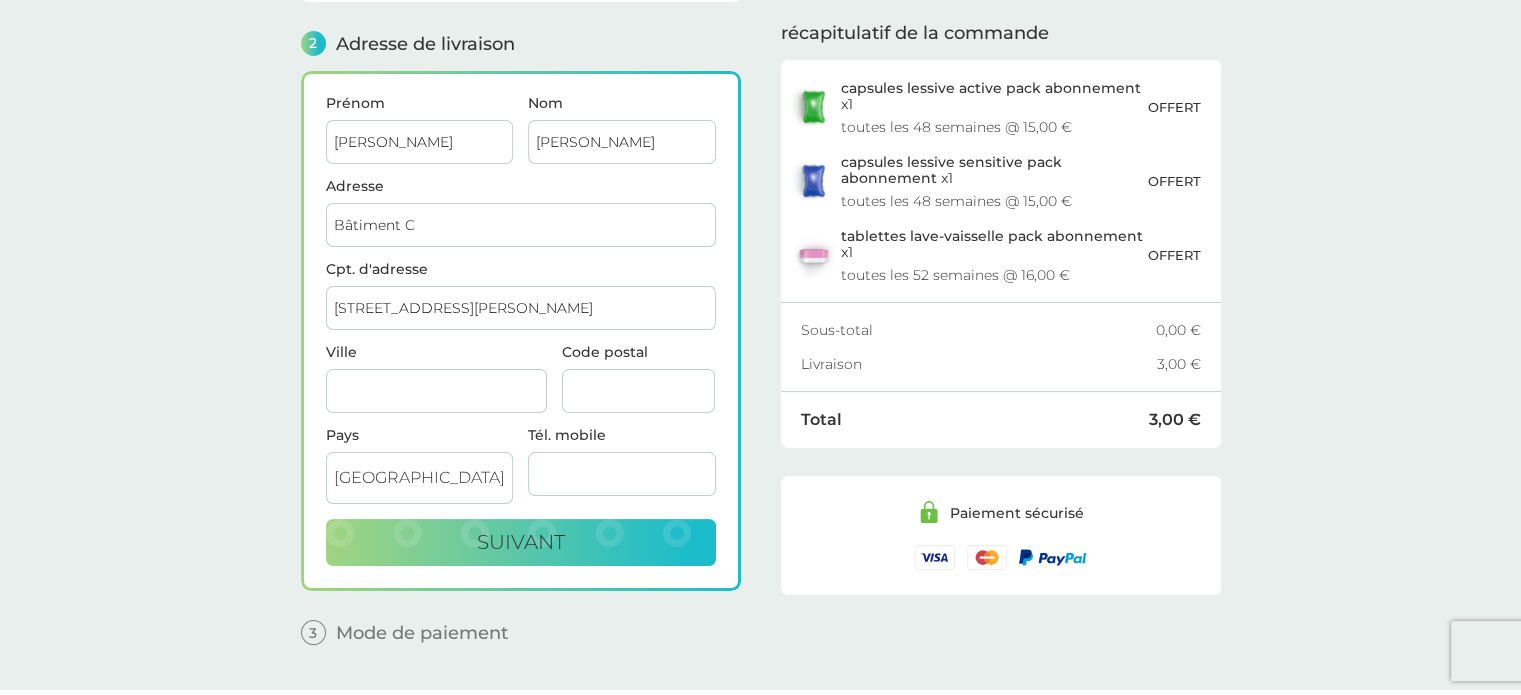 type on "VANVES" 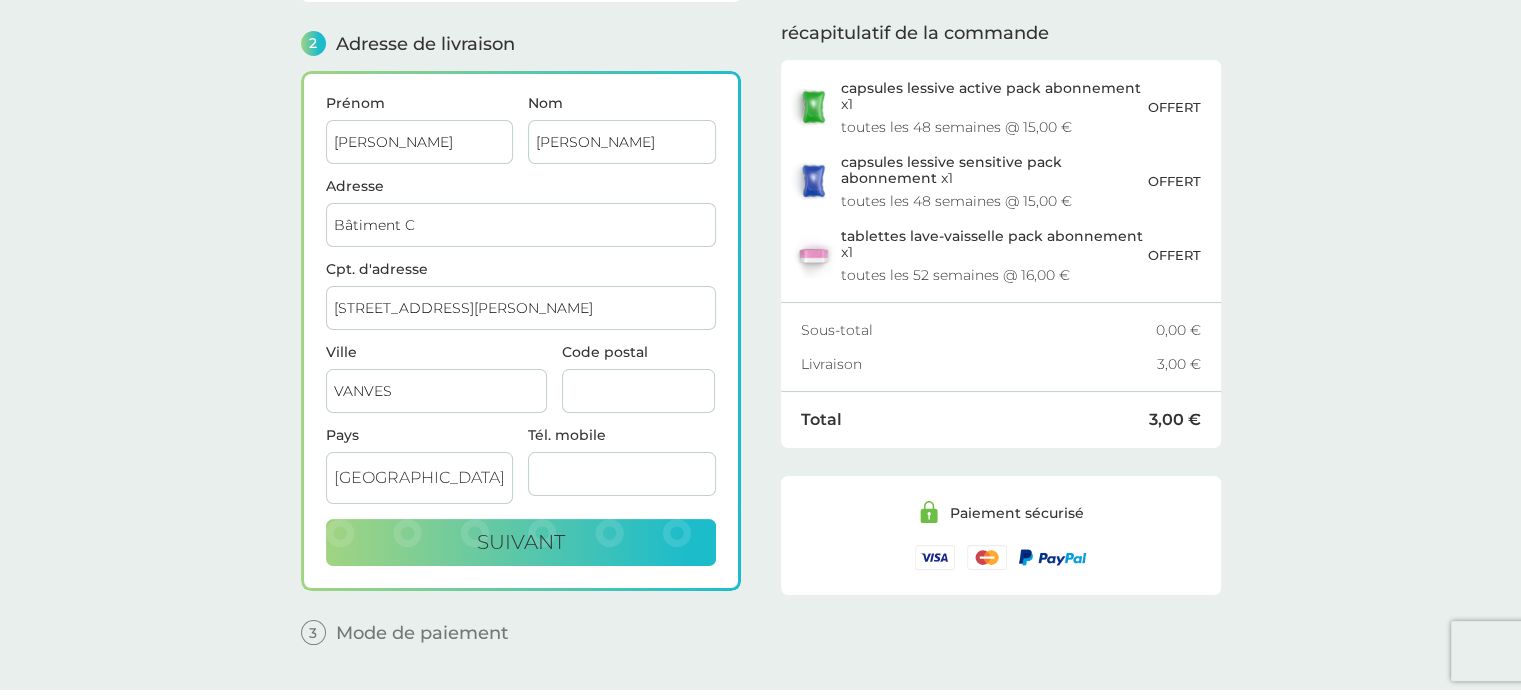 type on "92170" 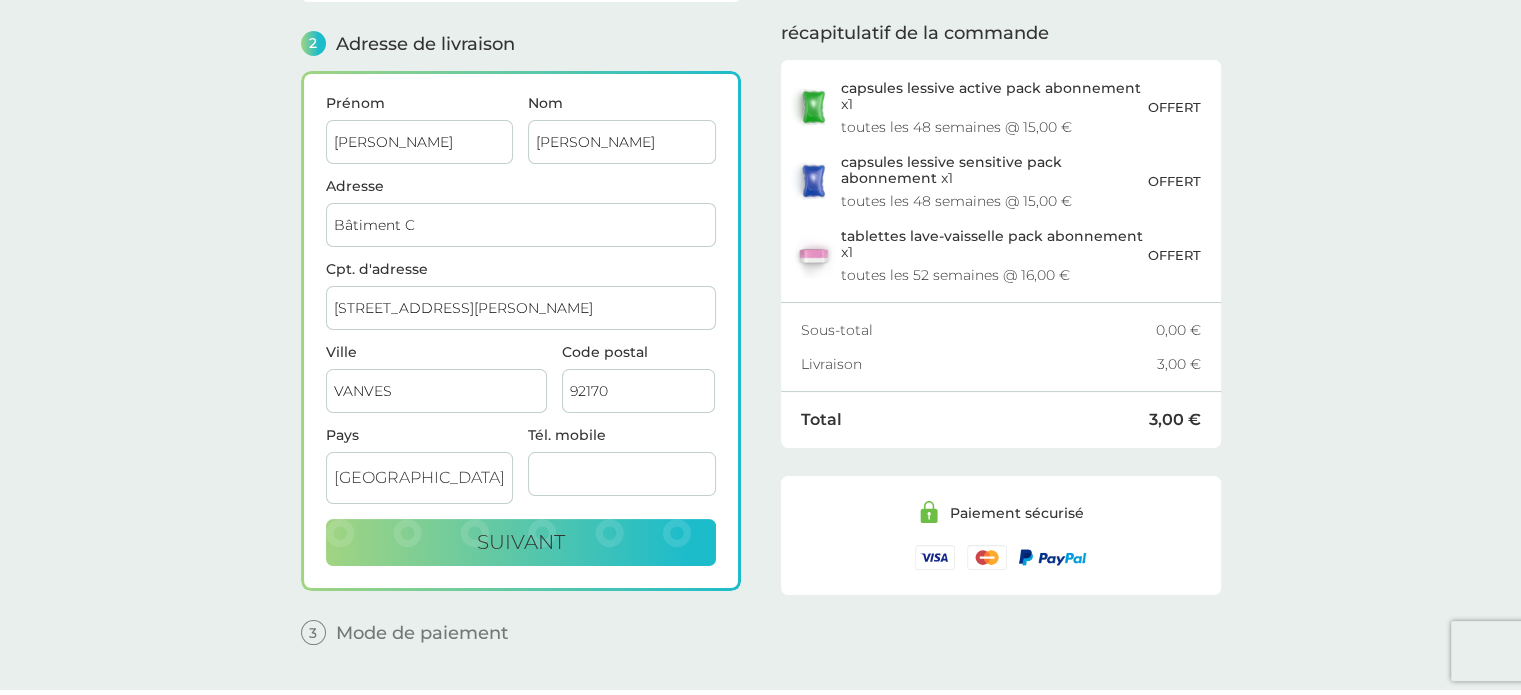 type on "0768025217" 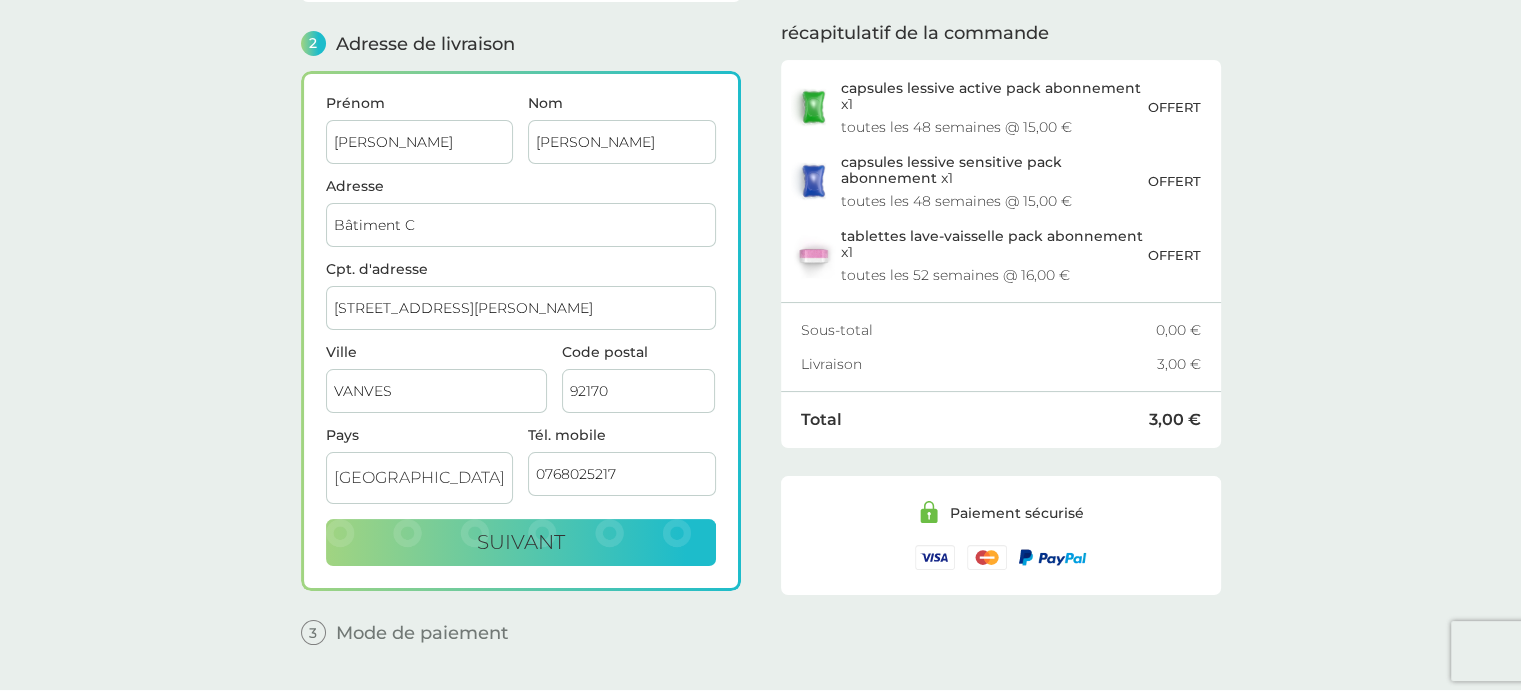 click on "1 Créer un compte cristianmonforterubia@gmail.com modifier 2 Adresse de livraison Prénom Cristian Nom Monforte Rubia Adresse Bâtiment C Cpt. d'adresse 16 bis avenue Victor Hugo Ville VANVES Code postal 92170 Pays France Tél. mobile 0768025217 suivant 3 Mode de paiement Adresse de facturation Identique à l'adresse de livraison - Code promo ajouter votre code ici PayPal carte bancaire J’accepte les Conditions de service et la Politique de confidentialité de smol. En passant commande, vous acceptez le renouvellement automatique de votre abonnement smol et la facturation du montant de votre abonnement sur votre carte de paiement. Vous pouvez annuler ou modifier votre abonnement à tout moment dans votre compte. Commander récapitulatif de la commande capsules lessive active pack abonnement   x 1 toutes les 48 semaines @ 15,00 € OFFERT capsules lessive sensitive pack abonnement   x 1 toutes les 48 semaines @ 15,00 € OFFERT tablettes lave-vaisselle pack abonnement   x 1 OFFERT Sous-total 0,00 €" at bounding box center (760, 254) 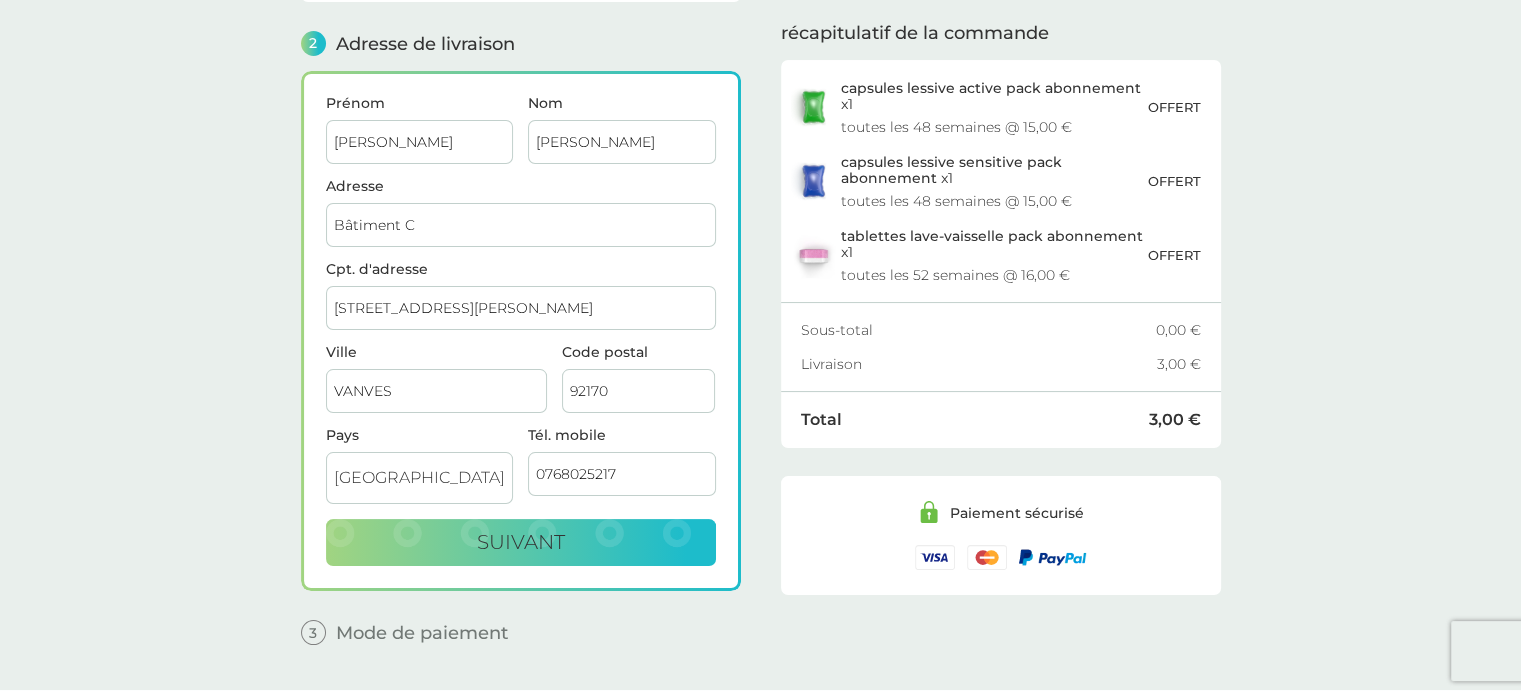 click on "1 Créer un compte cristianmonforterubia@gmail.com modifier 2 Adresse de livraison Prénom Cristian Nom Monforte Rubia Adresse Bâtiment C Cpt. d'adresse 16 bis avenue Victor Hugo Ville VANVES Code postal 92170 Pays France Tél. mobile 0768025217 suivant 3 Mode de paiement Adresse de facturation Identique à l'adresse de livraison - Code promo ajouter votre code ici PayPal carte bancaire J’accepte les Conditions de service et la Politique de confidentialité de smol. En passant commande, vous acceptez le renouvellement automatique de votre abonnement smol et la facturation du montant de votre abonnement sur votre carte de paiement. Vous pouvez annuler ou modifier votre abonnement à tout moment dans votre compte. Commander récapitulatif de la commande capsules lessive active pack abonnement   x 1 toutes les 48 semaines @ 15,00 € OFFERT capsules lessive sensitive pack abonnement   x 1 toutes les 48 semaines @ 15,00 € OFFERT tablettes lave-vaisselle pack abonnement   x 1 OFFERT Sous-total 0,00 €" at bounding box center [761, 254] 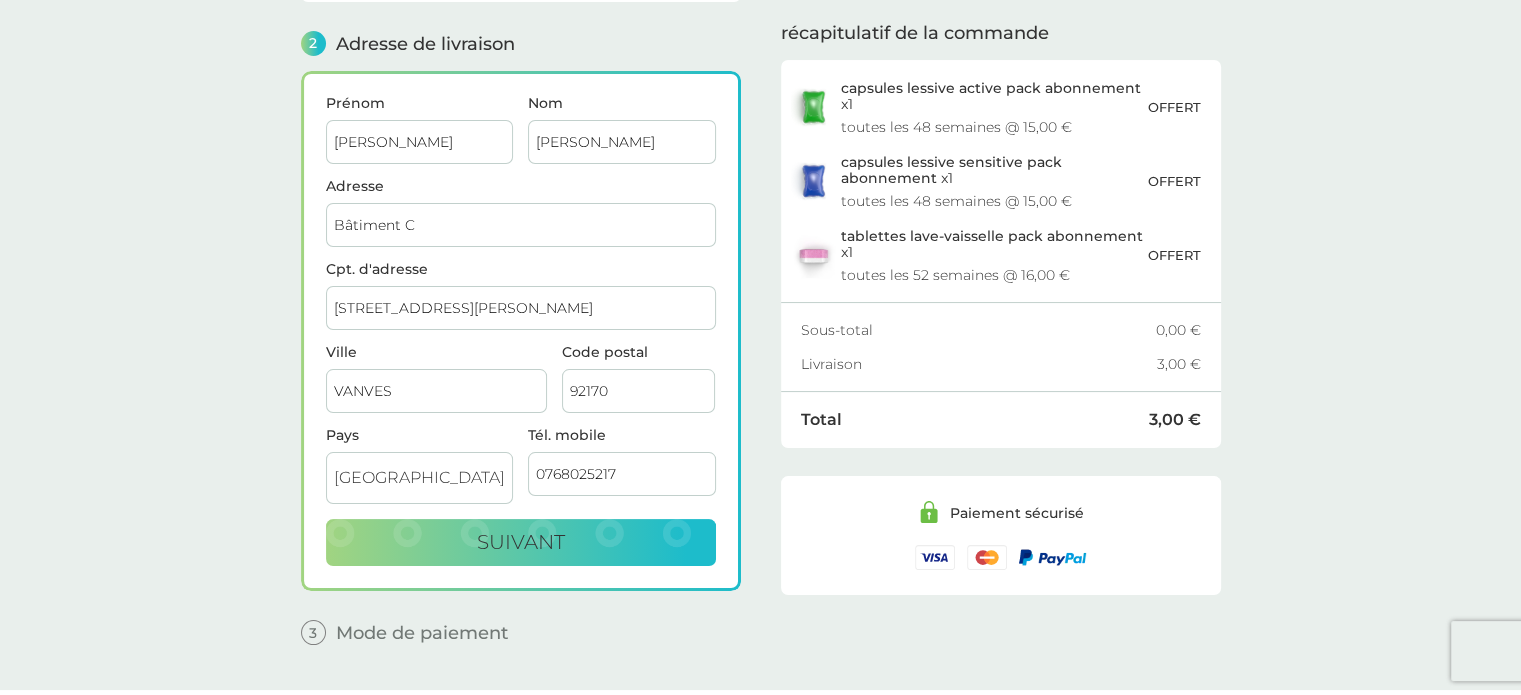 paste on "16 bis avenue Victor Hugo" 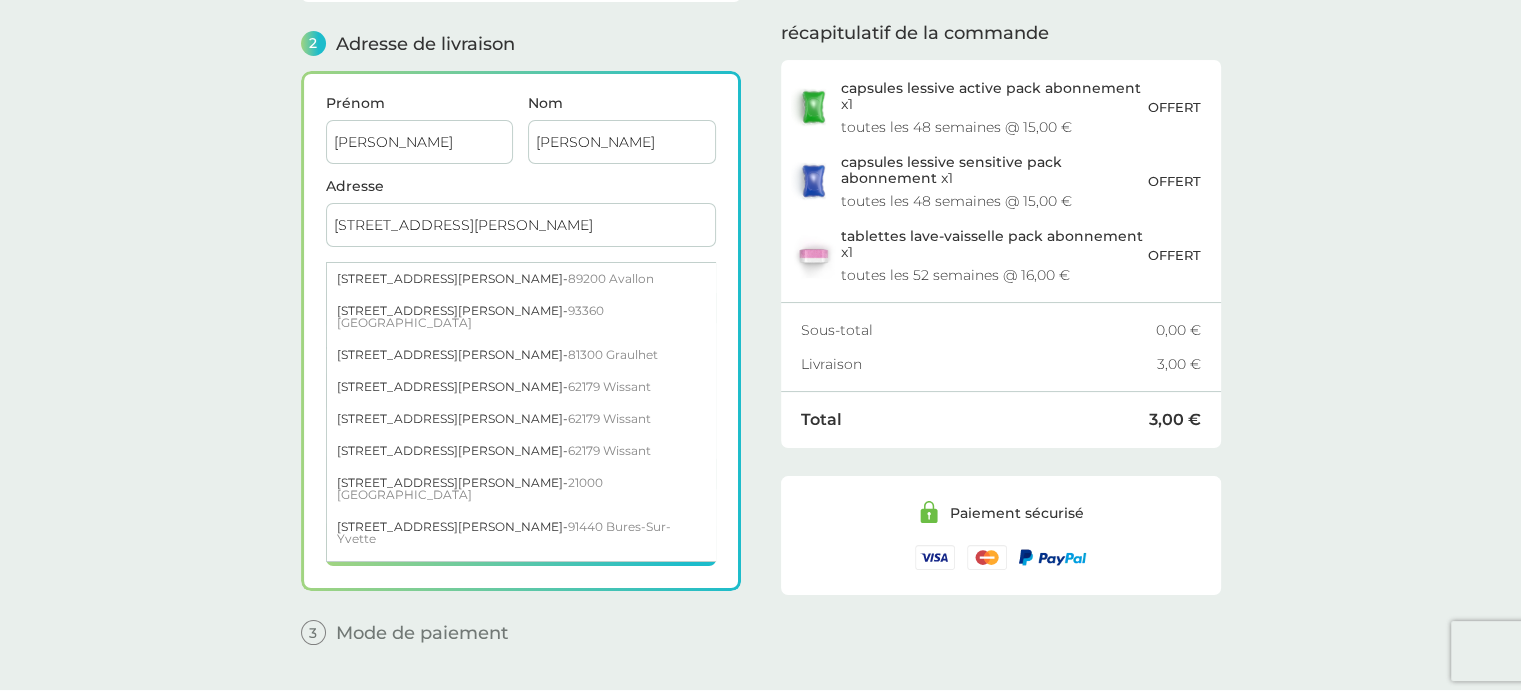 click on "16 bis avenue Victor Hugo 92179 Vanves" at bounding box center [521, 225] 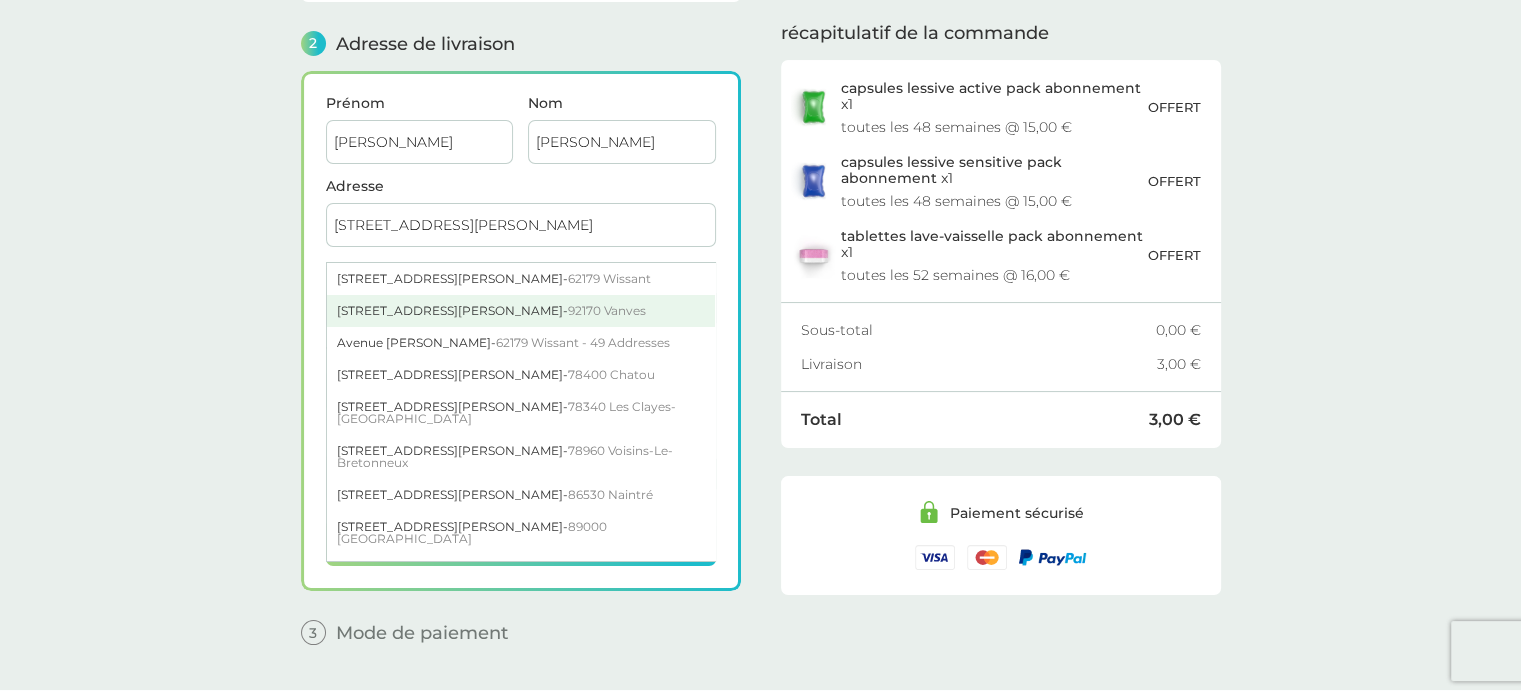 click on "92170 Vanves" at bounding box center (607, 310) 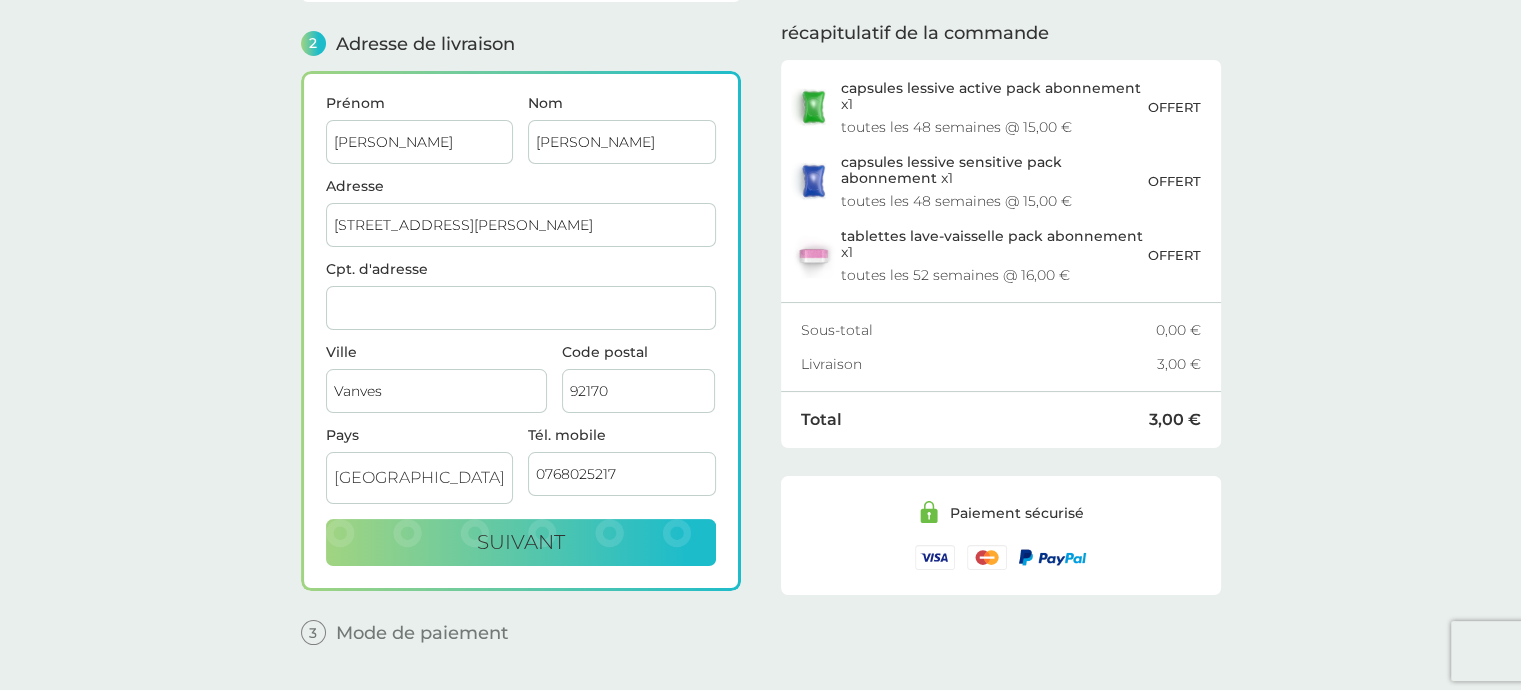 click on "Cpt. d'adresse" at bounding box center [521, 308] 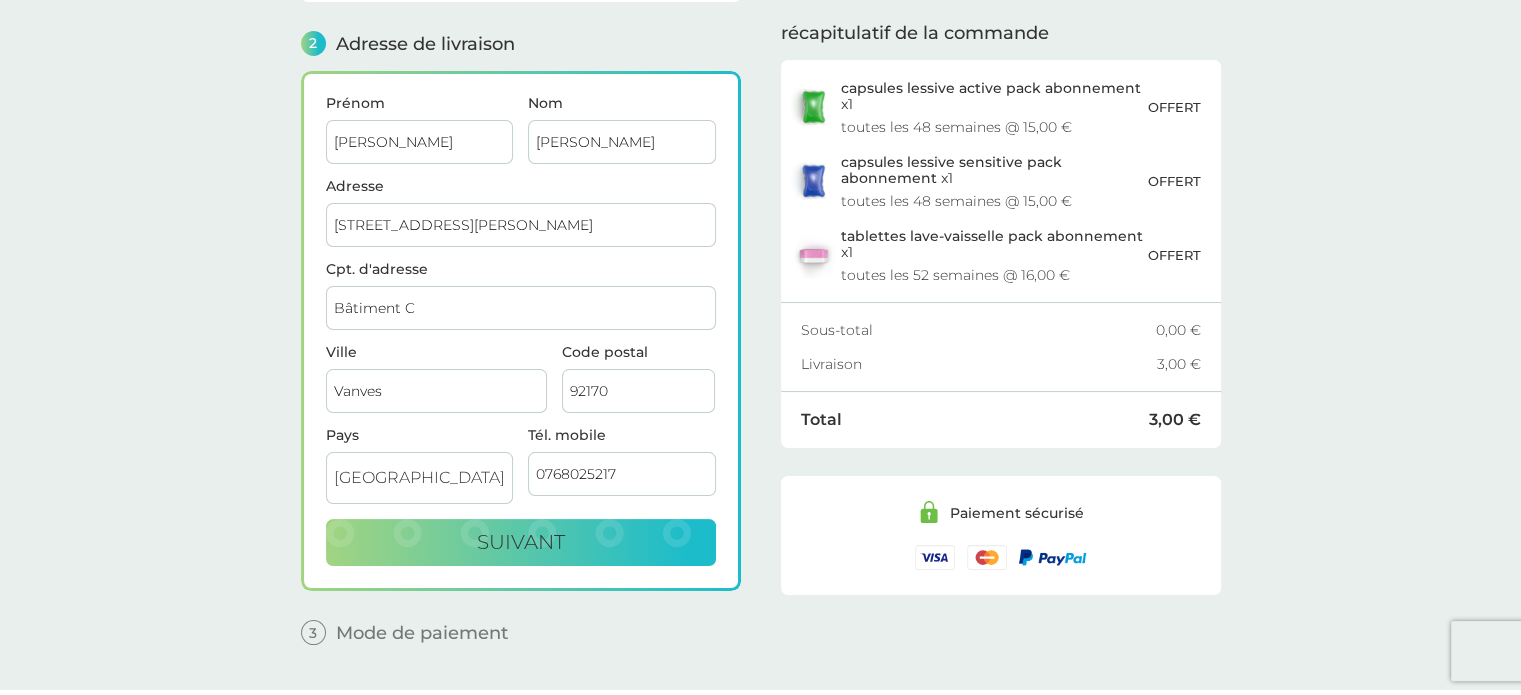 type on "Bâtiment C" 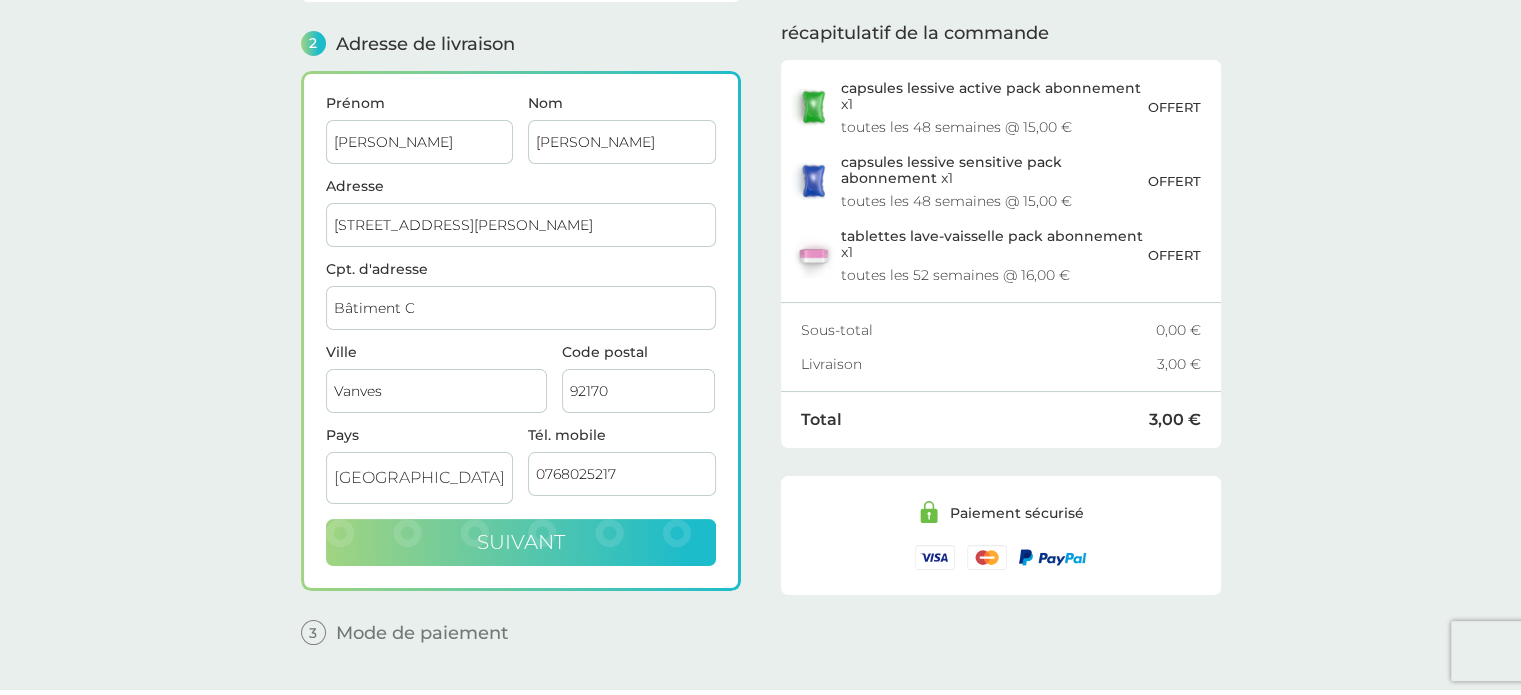 click on "suivant" at bounding box center [521, 542] 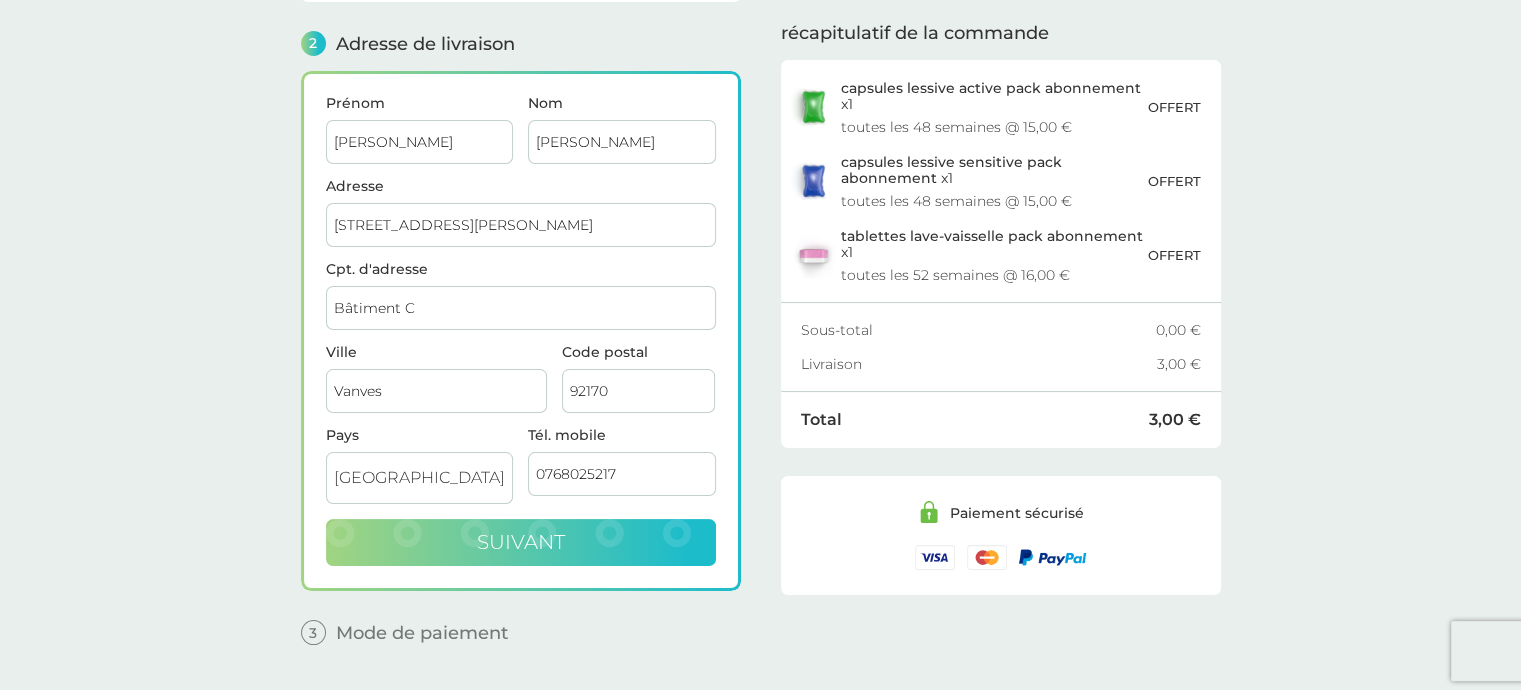 checkbox on "true" 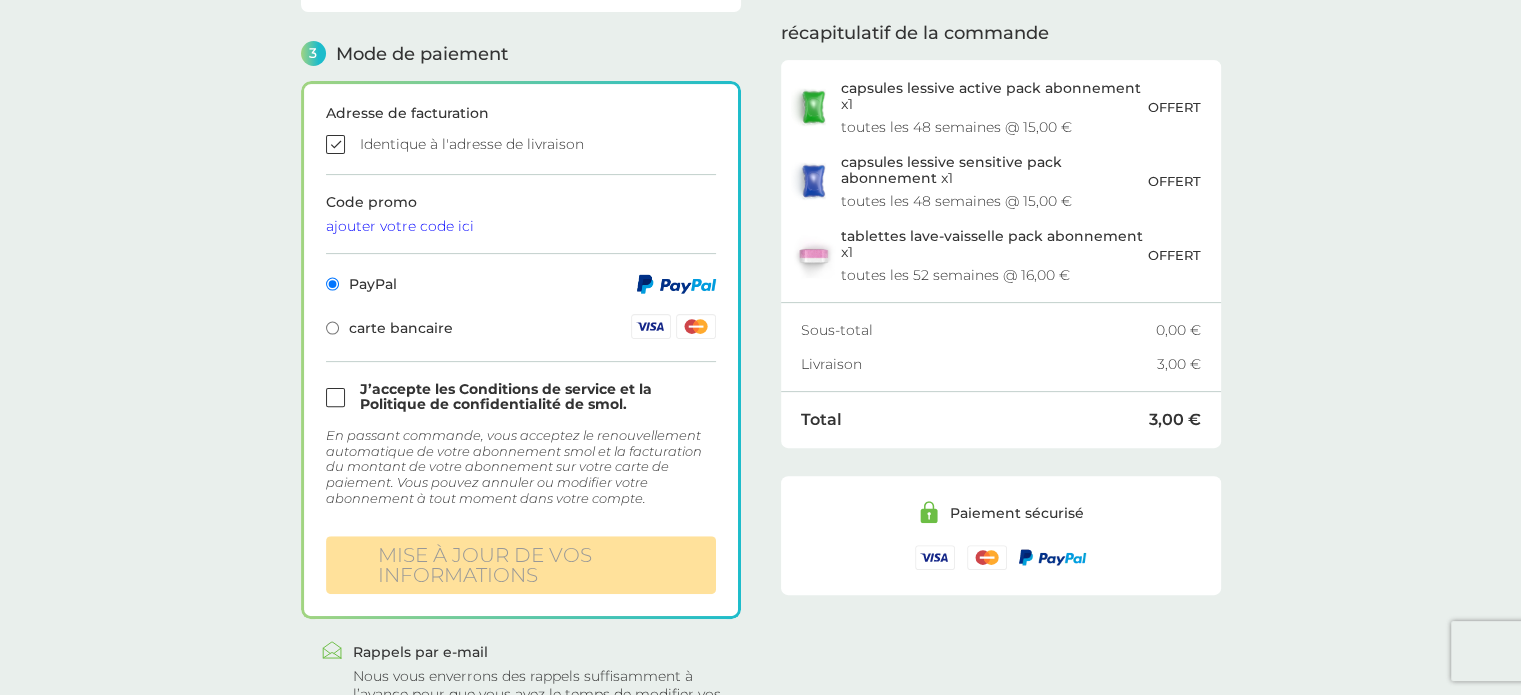 scroll, scrollTop: 569, scrollLeft: 0, axis: vertical 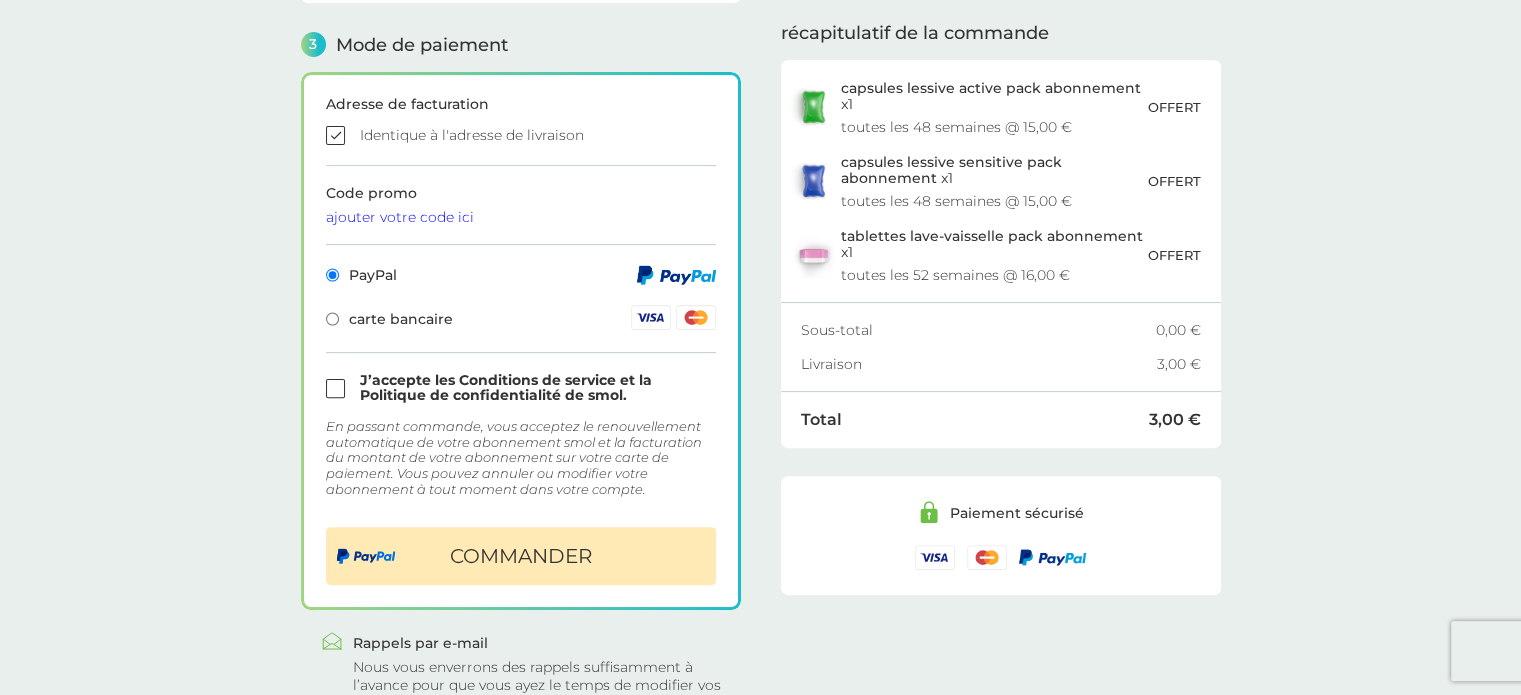 click at bounding box center [521, 388] 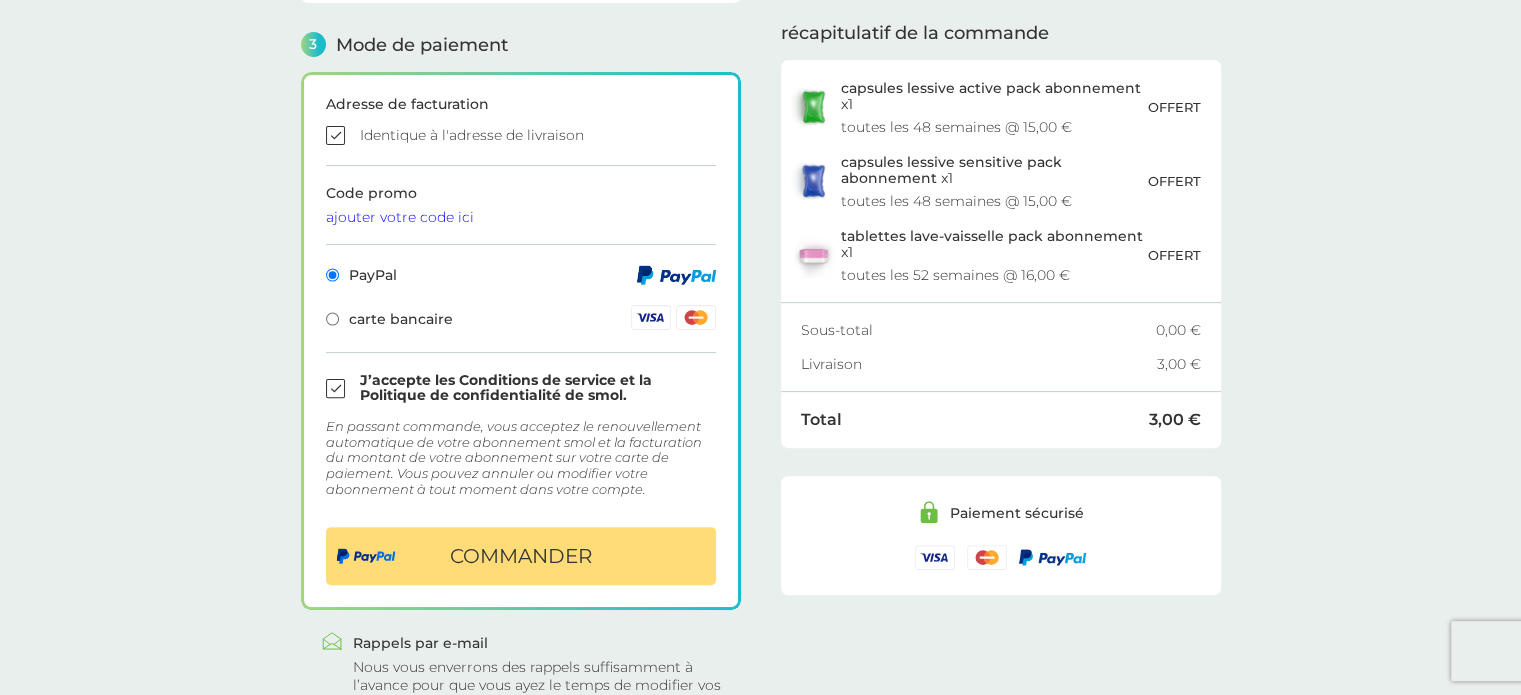 click at bounding box center (332, 319) 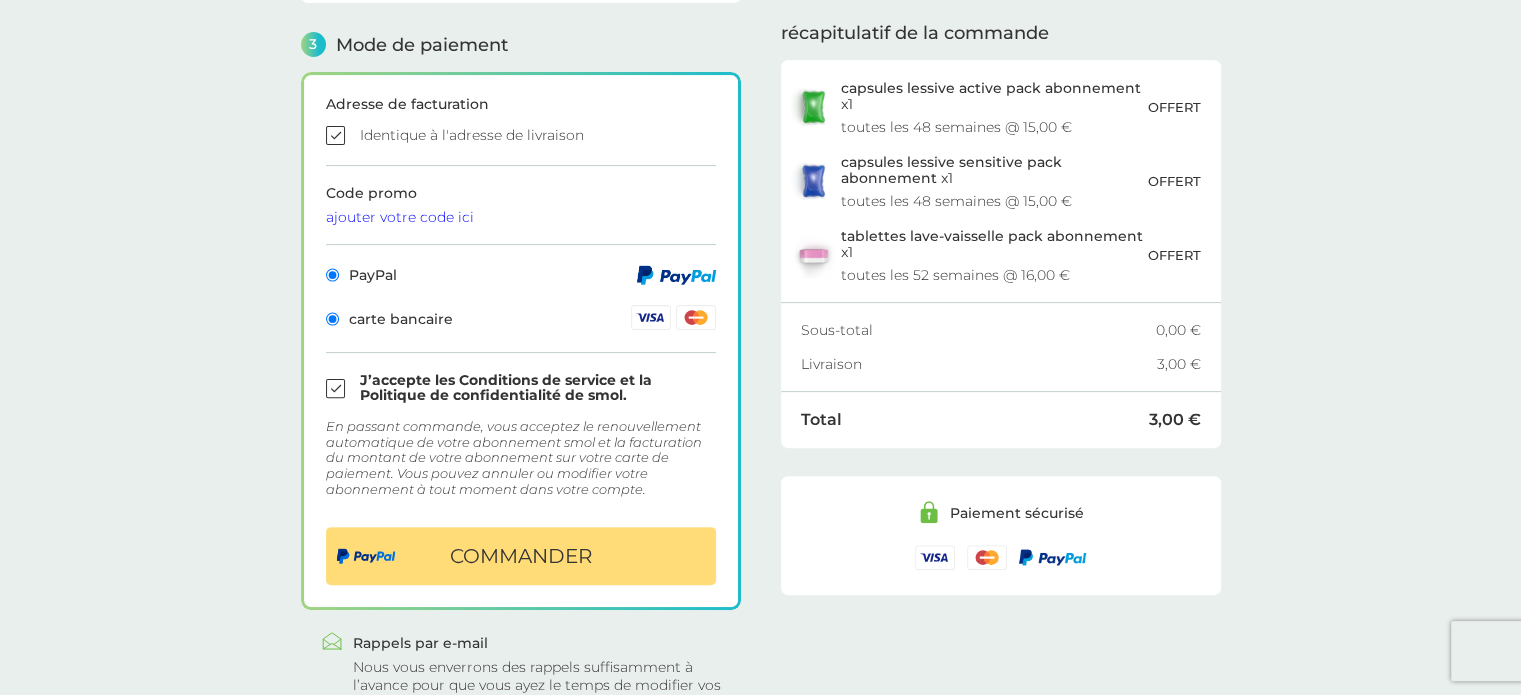 radio on "false" 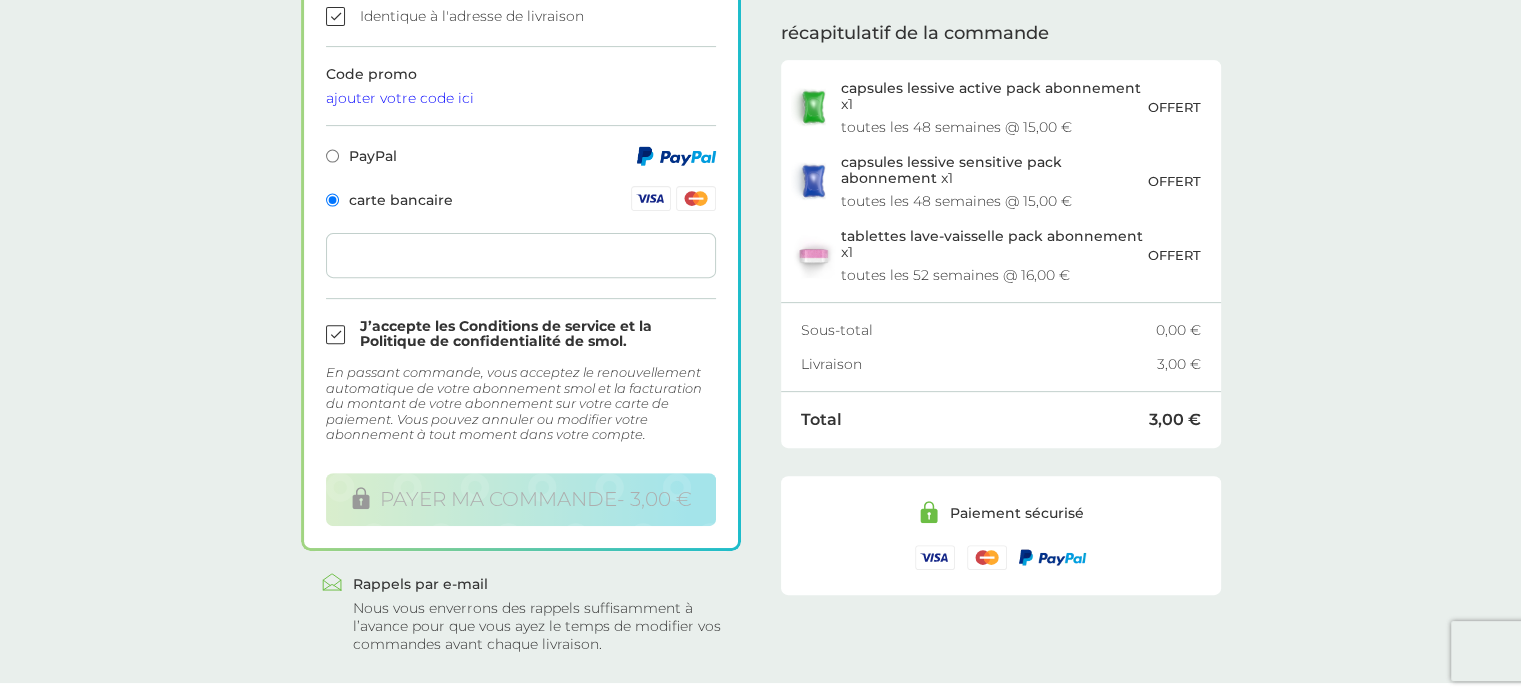 scroll, scrollTop: 650, scrollLeft: 0, axis: vertical 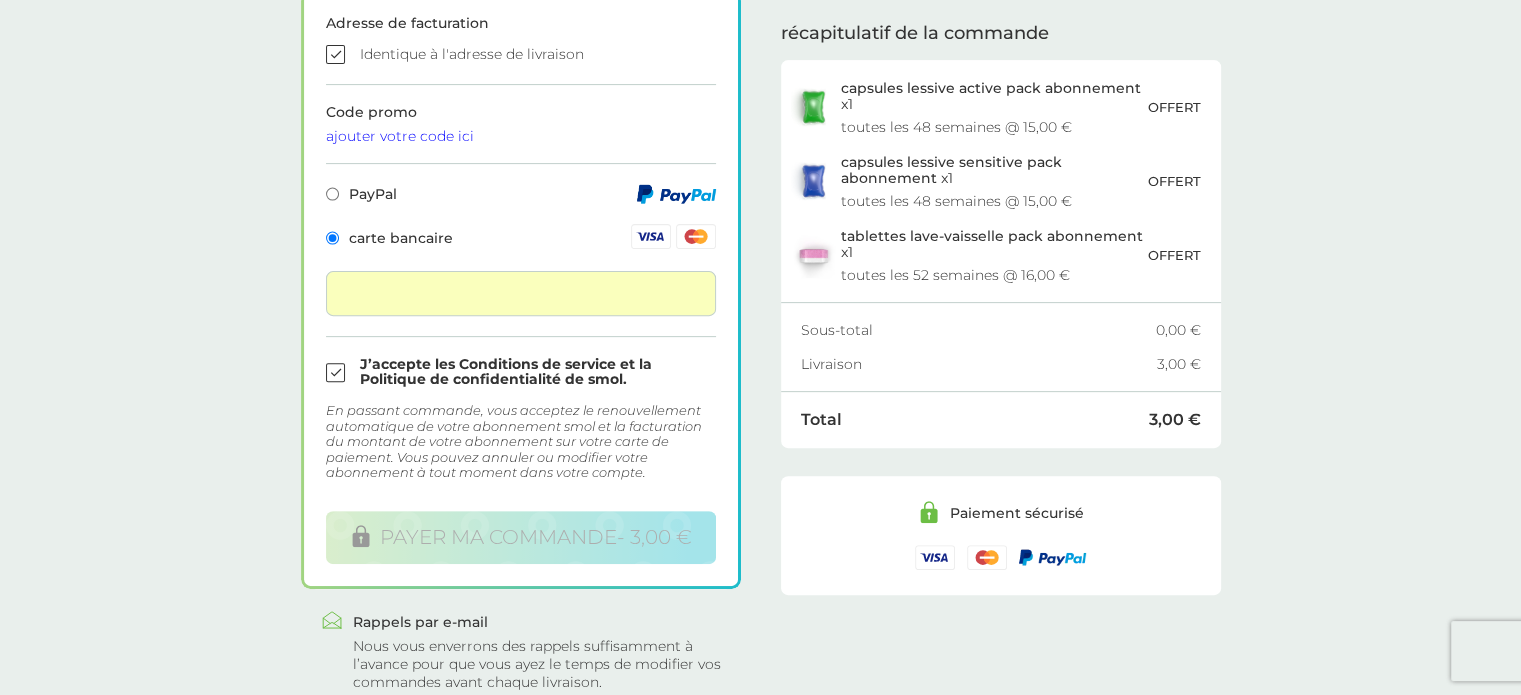 click on "1 Créer un compte cristianmonforterubia@gmail.com modifier 2 Adresse de livraison Cristian   Monforte Rubia 16 Avenue Victor Hugo Bâtiment C Vanves 92170 France 0768025217 modifier 3 Mode de paiement Adresse de facturation Identique à l'adresse de livraison Code promo ajouter votre code ici PayPal carte bancaire J’accepte les Conditions de service et la Politique de confidentialité de smol. En passant commande, vous acceptez le renouvellement automatique de votre abonnement smol et la facturation du montant de votre abonnement sur votre carte de paiement. Vous pouvez annuler ou modifier votre abonnement à tout moment dans votre compte. Commander
payer ma commande  -   3,00 €
.st0{fill:none;stroke:#6CBE45;stroke-width:5.6693;stroke-linecap:round;stroke-linejoin:round;stroke-miterlimit:10;}
Rappels par e-mail Nous vous enverrons des rappels suffisamment à l’avance pour que vous ayez le temps de modifier vos commandes avant chaque livraison. récapitulatif de la commande   x 1   x" at bounding box center [761, 52] 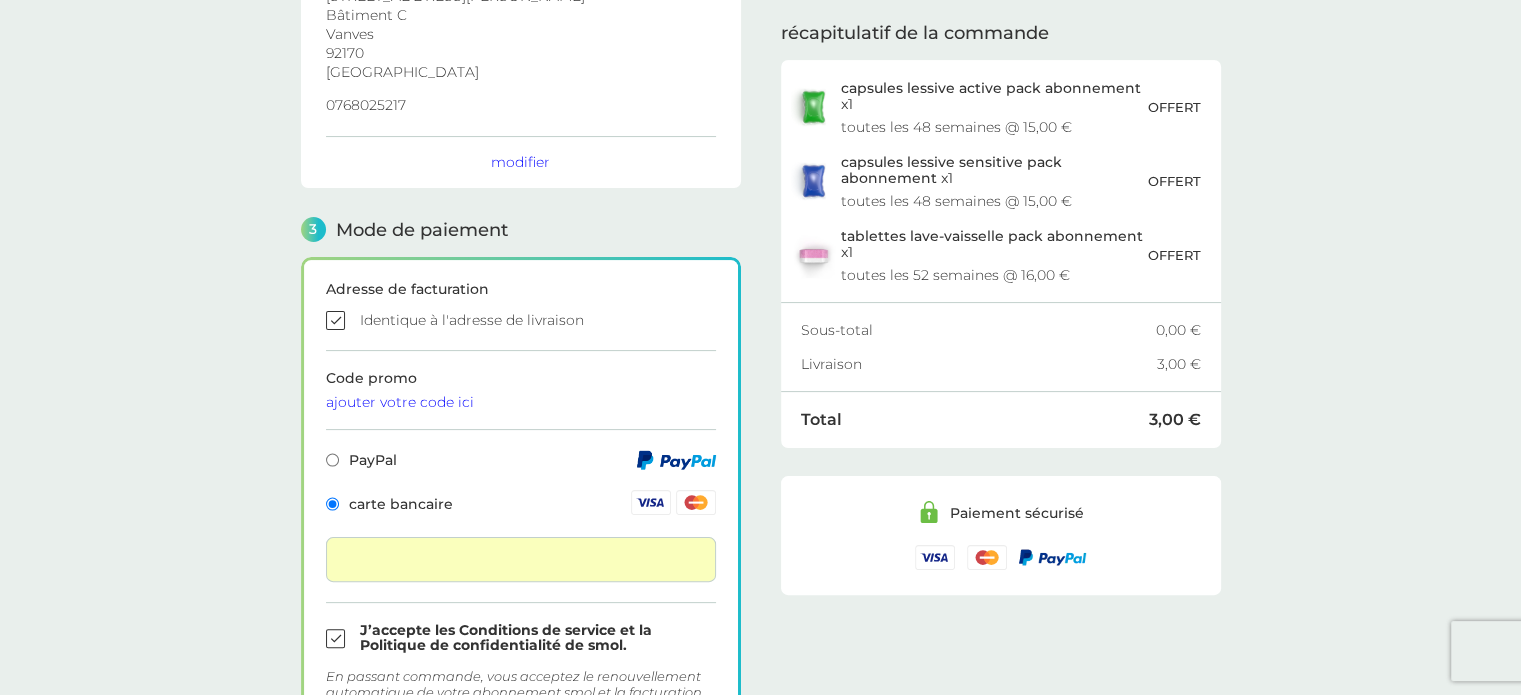 scroll, scrollTop: 730, scrollLeft: 0, axis: vertical 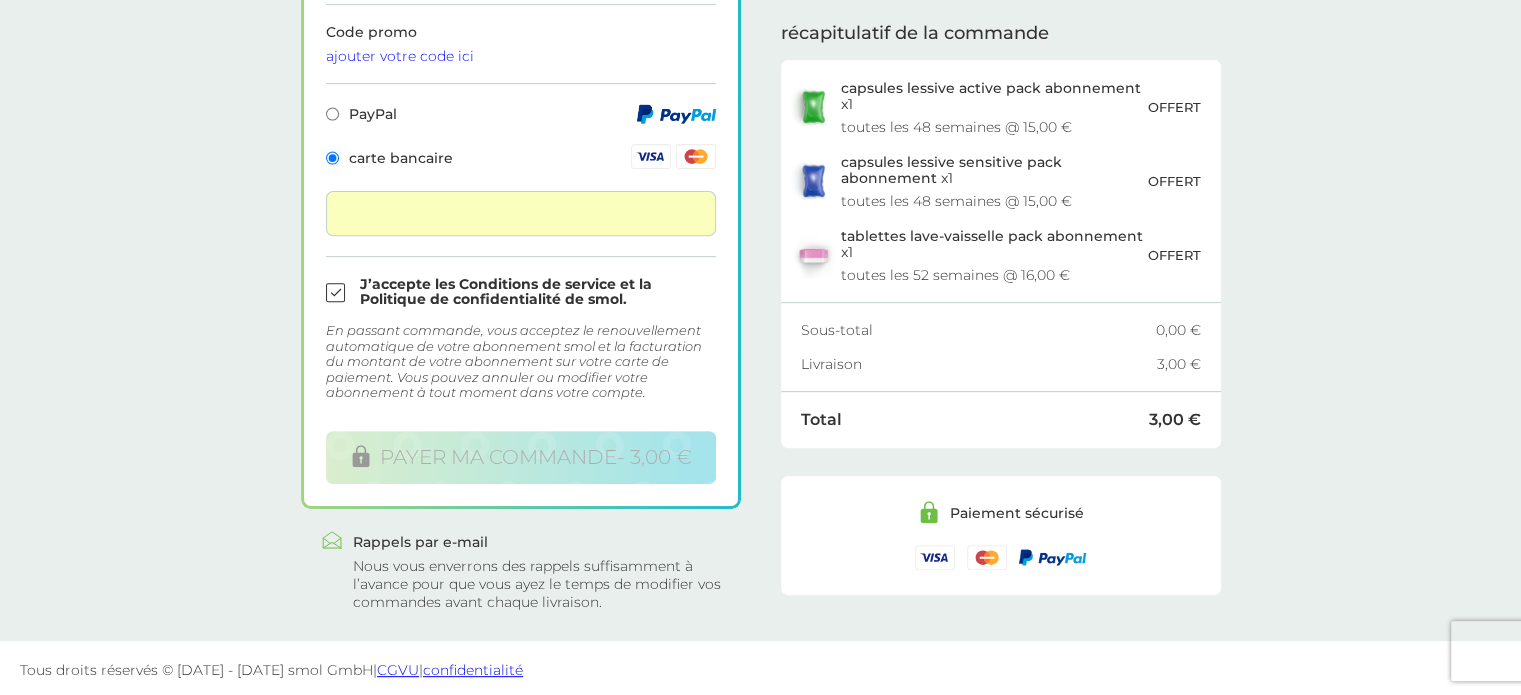 click at bounding box center (521, 292) 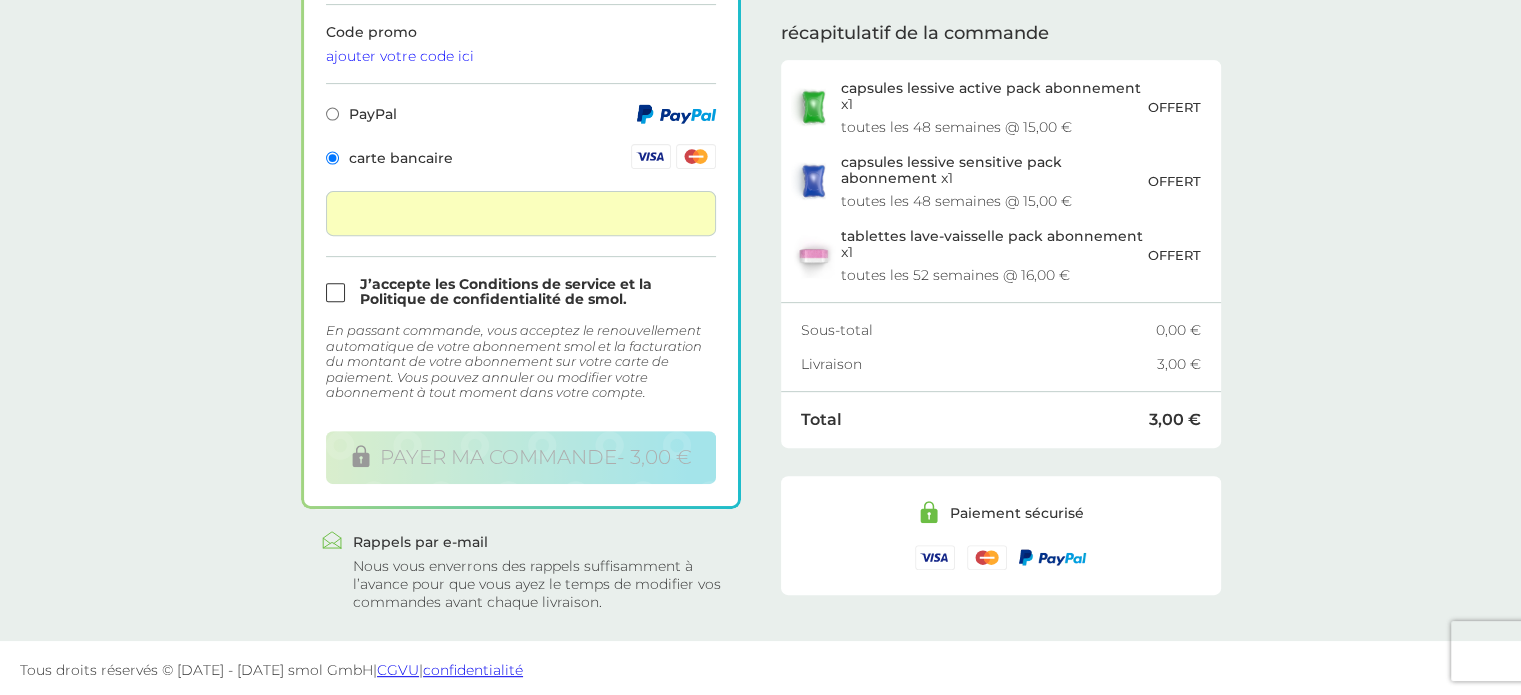 click at bounding box center (521, 292) 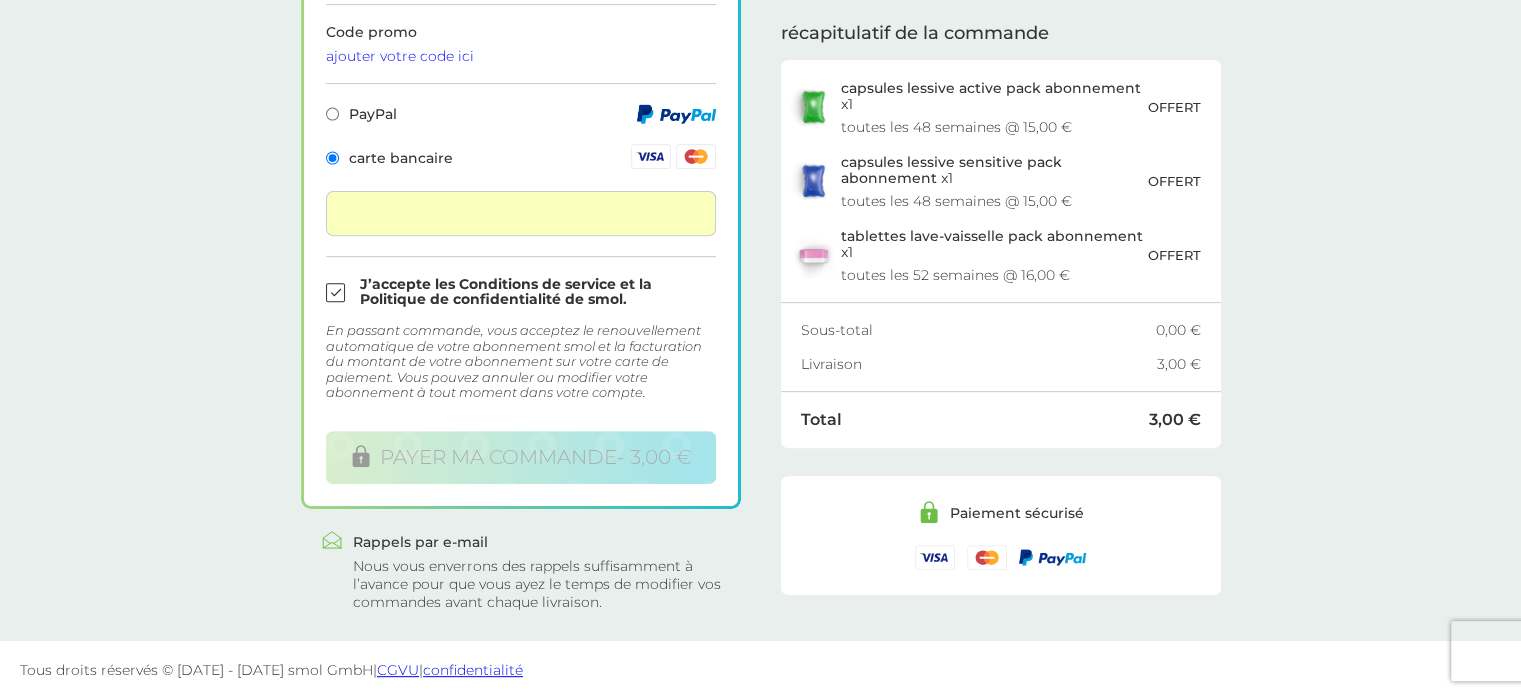 click at bounding box center (521, 213) 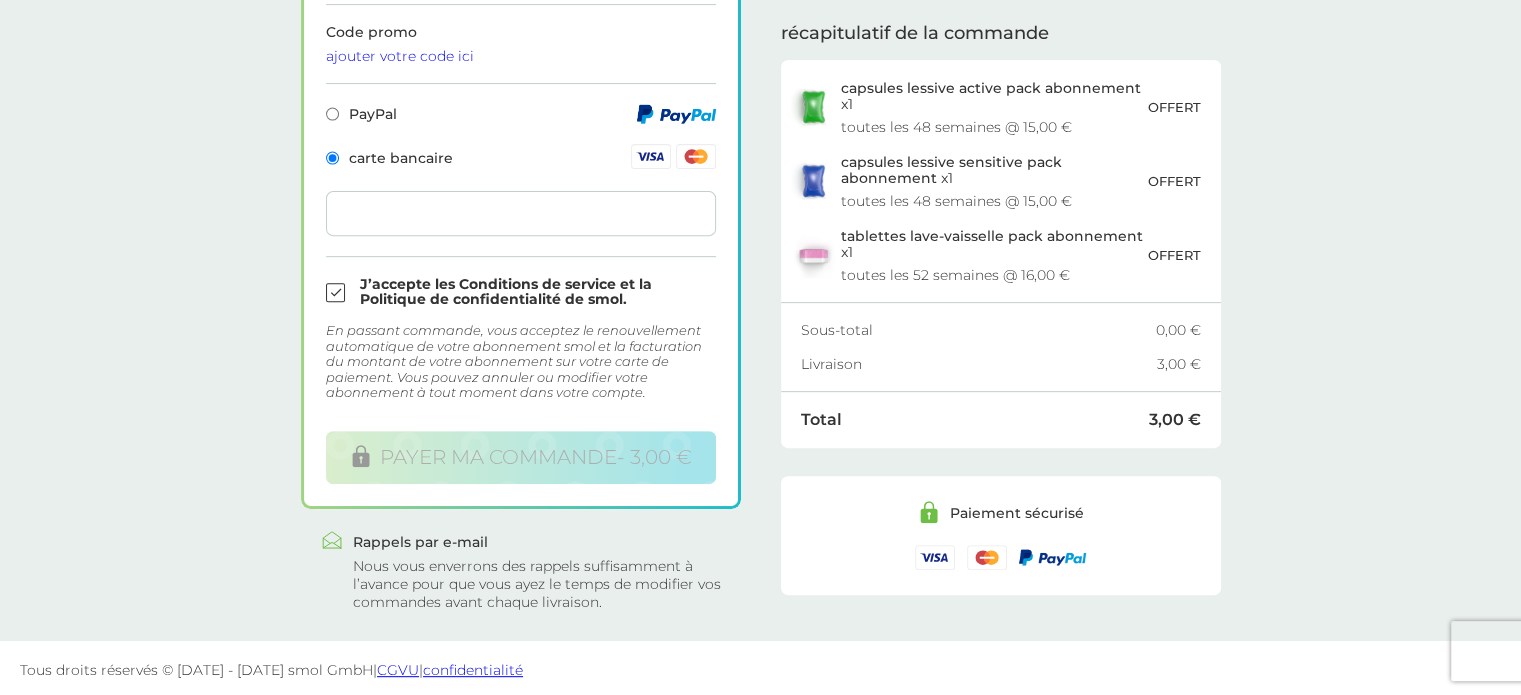 click on "1 Créer un compte cristianmonforterubia@gmail.com modifier 2 Adresse de livraison Cristian   Monforte Rubia 16 Avenue Victor Hugo Bâtiment C Vanves 92170 France 0768025217 modifier 3 Mode de paiement Adresse de facturation Identique à l'adresse de livraison Code promo ajouter votre code ici PayPal carte bancaire J’accepte les Conditions de service et la Politique de confidentialité de smol. En passant commande, vous acceptez le renouvellement automatique de votre abonnement smol et la facturation du montant de votre abonnement sur votre carte de paiement. Vous pouvez annuler ou modifier votre abonnement à tout moment dans votre compte. Commander
payer ma commande  -   3,00 €
.st0{fill:none;stroke:#6CBE45;stroke-width:5.6693;stroke-linecap:round;stroke-linejoin:round;stroke-miterlimit:10;}
Rappels par e-mail Nous vous enverrons des rappels suffisamment à l’avance pour que vous ayez le temps de modifier vos commandes avant chaque livraison. récapitulatif de la commande   x 1   x" at bounding box center [760, -13] 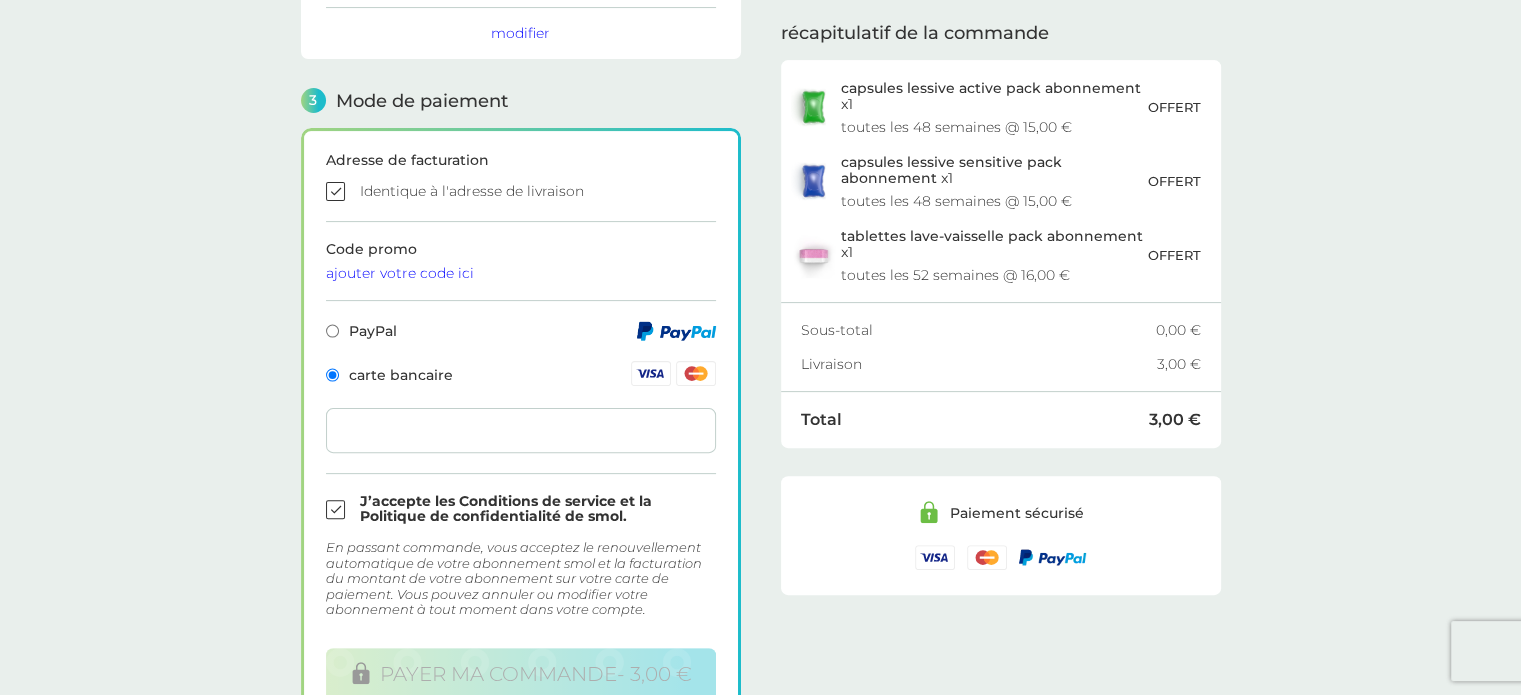 scroll, scrollTop: 730, scrollLeft: 0, axis: vertical 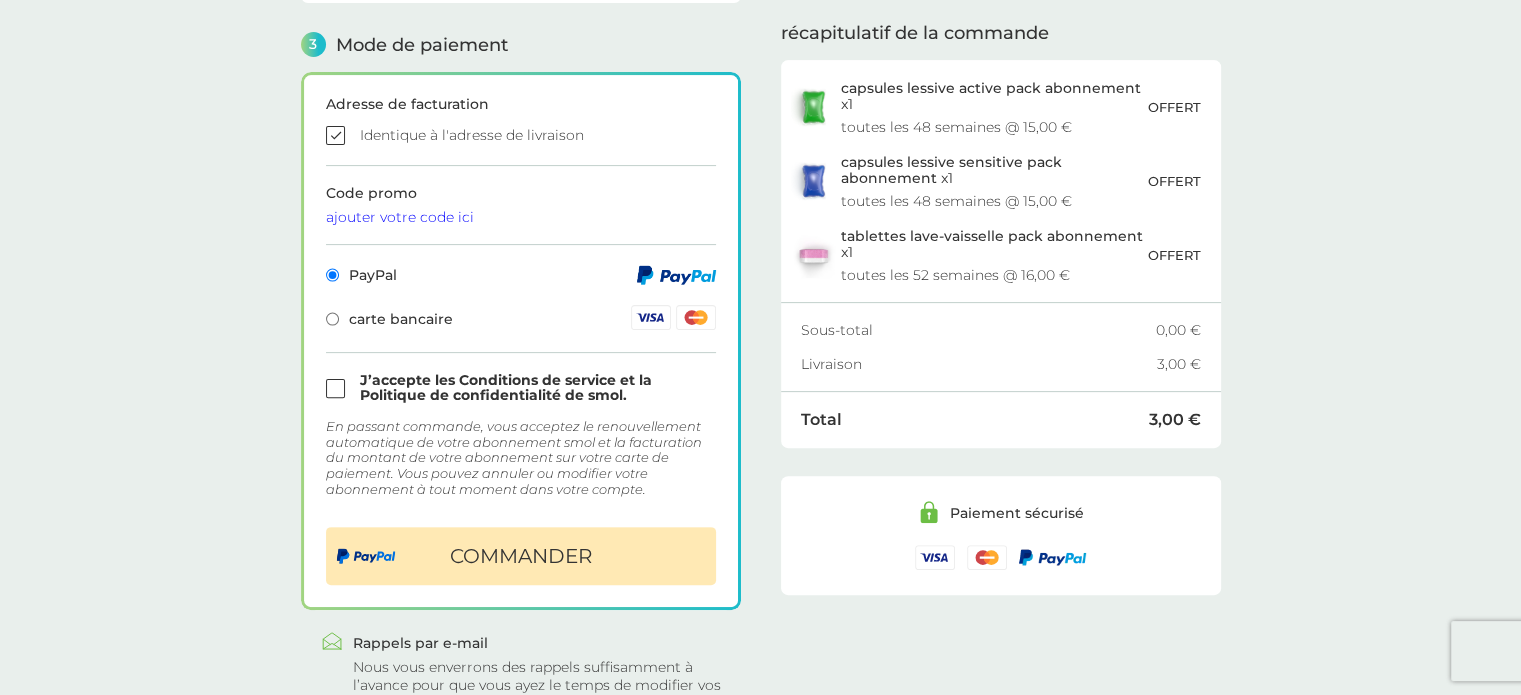 click at bounding box center [521, 388] 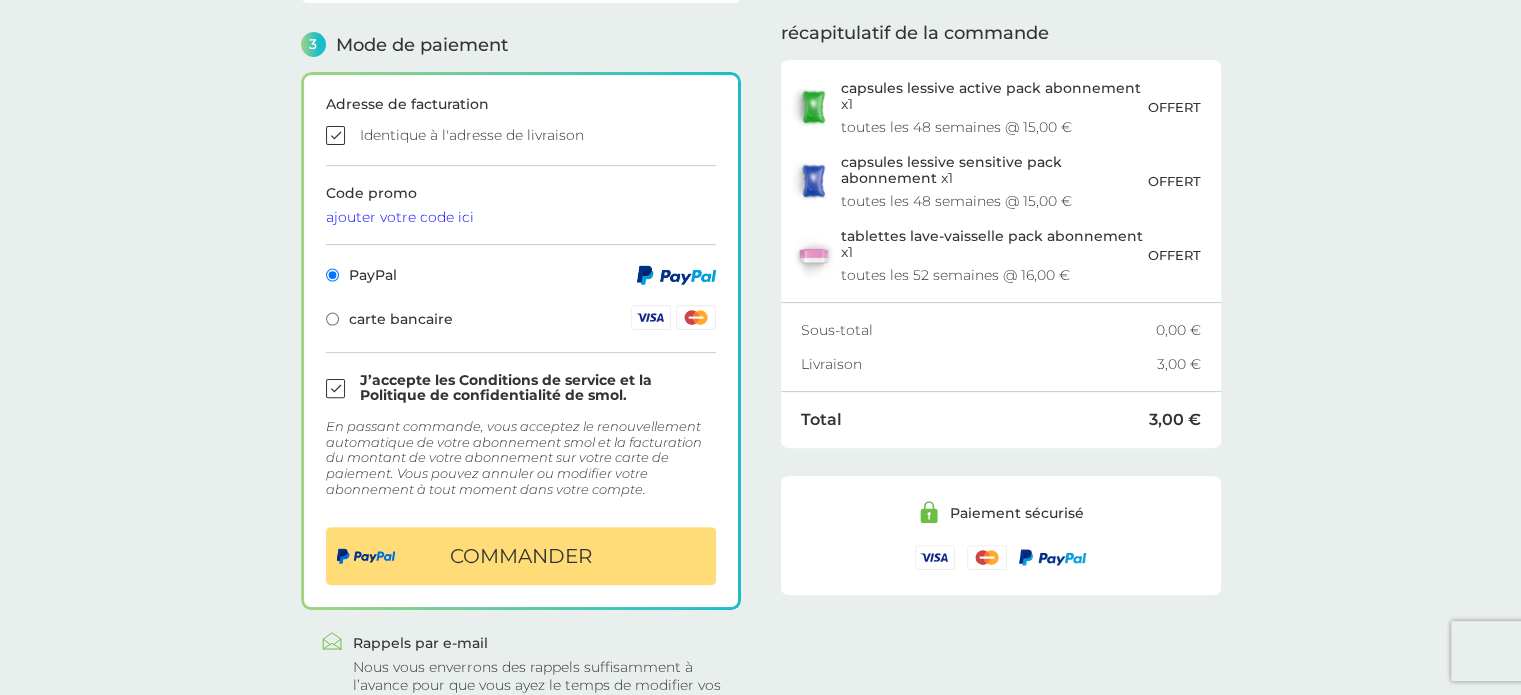 click at bounding box center (332, 319) 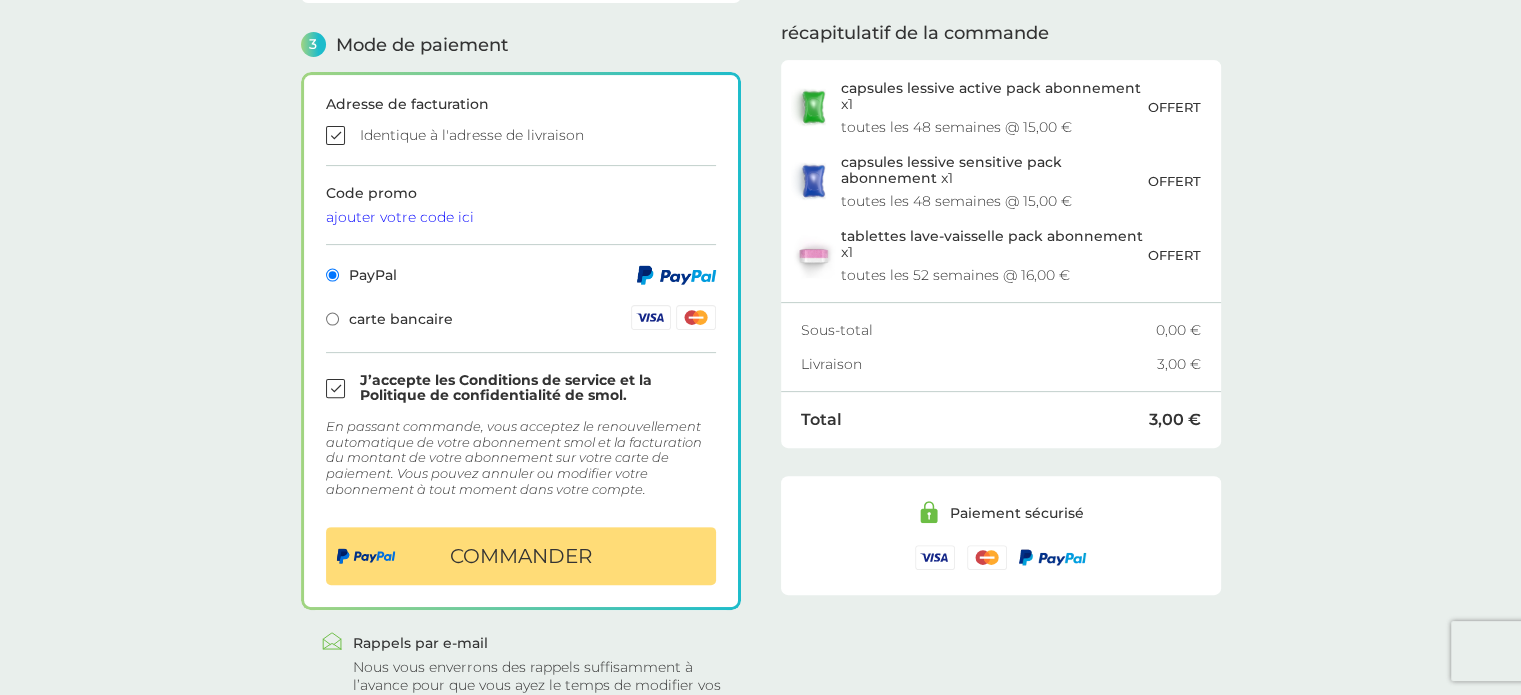 radio on "true" 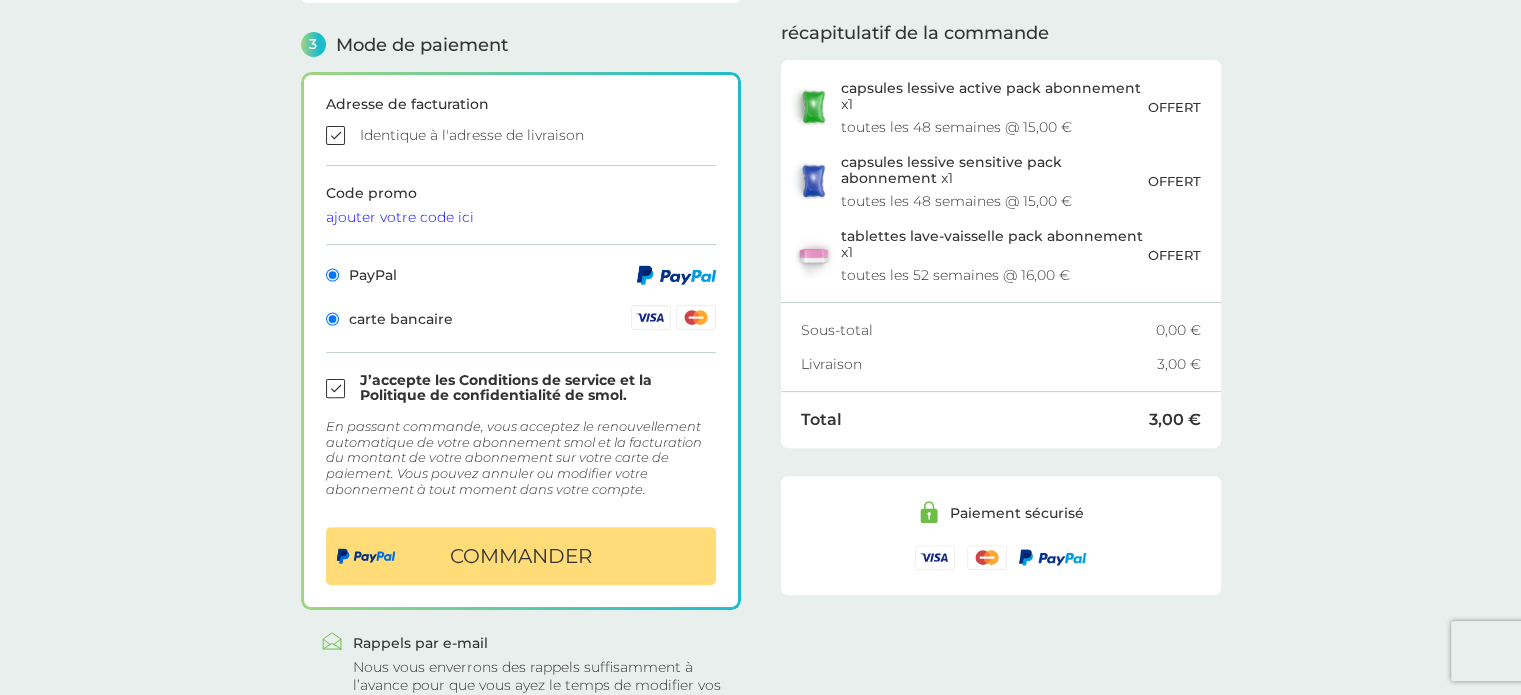 radio on "false" 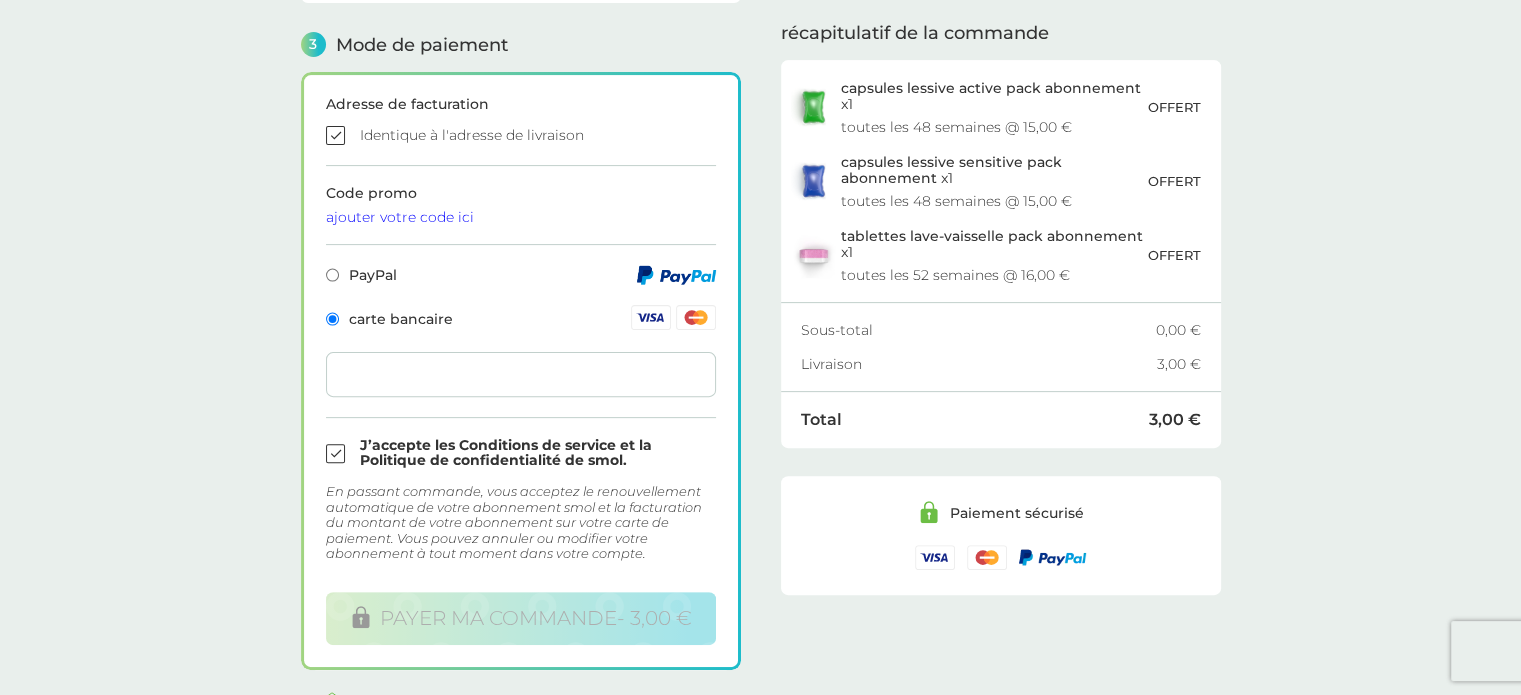 click on "1 Créer un compte [EMAIL_ADDRESS][DOMAIN_NAME] modifier 2 Adresse de livraison [PERSON_NAME] Rubia [STREET_ADDRESS][PERSON_NAME] 0768025217 modifier 3 Mode de paiement Adresse de facturation Identique à l'adresse de livraison Code promo ajouter votre code ici PayPal carte bancaire J’accepte les Conditions de service et la Politique de confidentialité de smol. En passant commande, vous acceptez le renouvellement automatique de votre abonnement smol et la facturation du montant de votre abonnement sur votre carte de paiement. Vous pouvez annuler ou modifier votre abonnement à tout moment dans votre compte. Commander
payer ma commande  -   3,00 €
.st0{fill:none;stroke:#6CBE45;stroke-width:5.6693;stroke-linecap:round;stroke-linejoin:round;stroke-miterlimit:10;}
Rappels par e-mail Nous vous enverrons des rappels suffisamment à l’avance pour que vous ayez le temps de modifier vos commandes avant chaque livraison. récapitulatif de la commande   x 1   x" at bounding box center (760, 148) 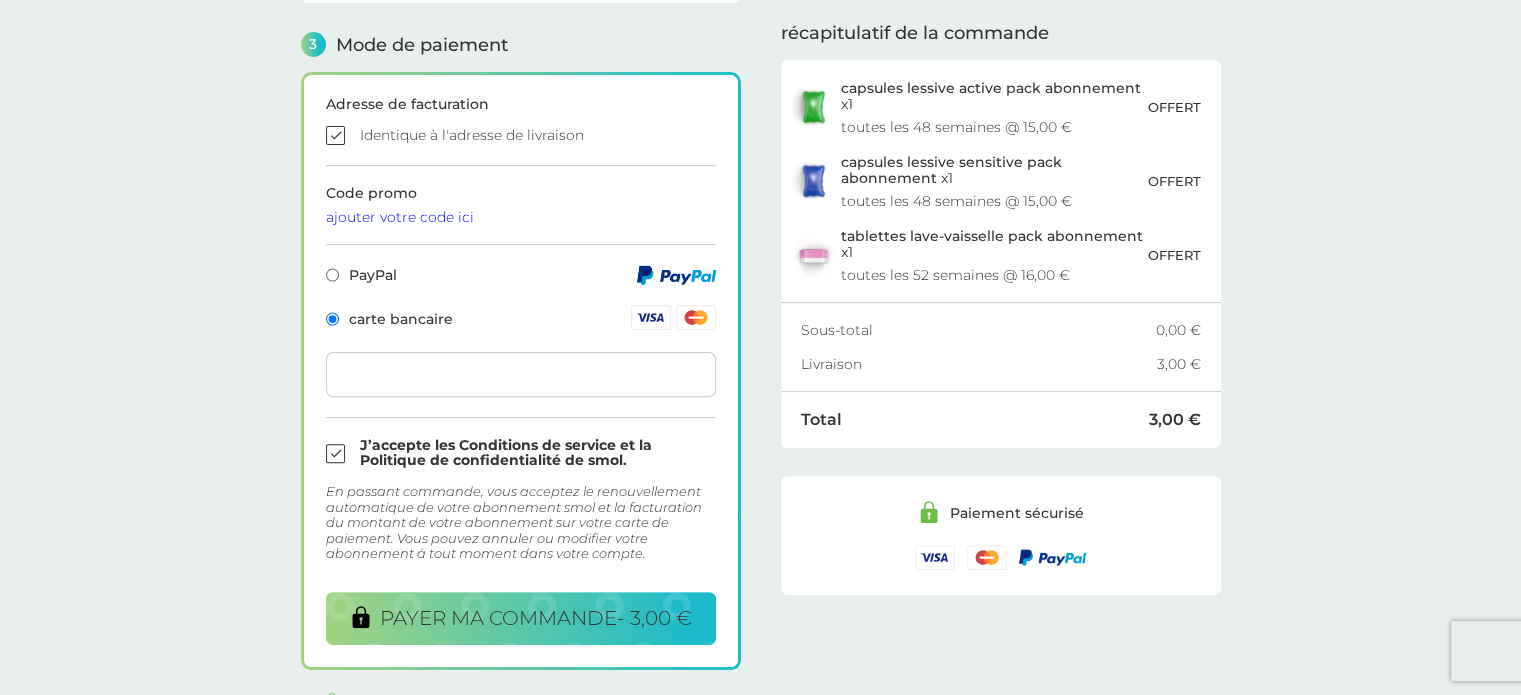 click on "1 Créer un compte [EMAIL_ADDRESS][DOMAIN_NAME] modifier 2 Adresse de livraison [PERSON_NAME] Rubia [STREET_ADDRESS][PERSON_NAME] 0768025217 modifier 3 Mode de paiement Adresse de facturation Identique à l'adresse de livraison Code promo ajouter votre code ici PayPal carte bancaire J’accepte les Conditions de service et la Politique de confidentialité de smol. En passant commande, vous acceptez le renouvellement automatique de votre abonnement smol et la facturation du montant de votre abonnement sur votre carte de paiement. Vous pouvez annuler ou modifier votre abonnement à tout moment dans votre compte. Commander
payer ma commande  -   3,00 €
.st0{fill:none;stroke:#6CBE45;stroke-width:5.6693;stroke-linecap:round;stroke-linejoin:round;stroke-miterlimit:10;}
Rappels par e-mail Nous vous enverrons des rappels suffisamment à l’avance pour que vous ayez le temps de modifier vos commandes avant chaque livraison. récapitulatif de la commande   x 1   x" at bounding box center (760, 148) 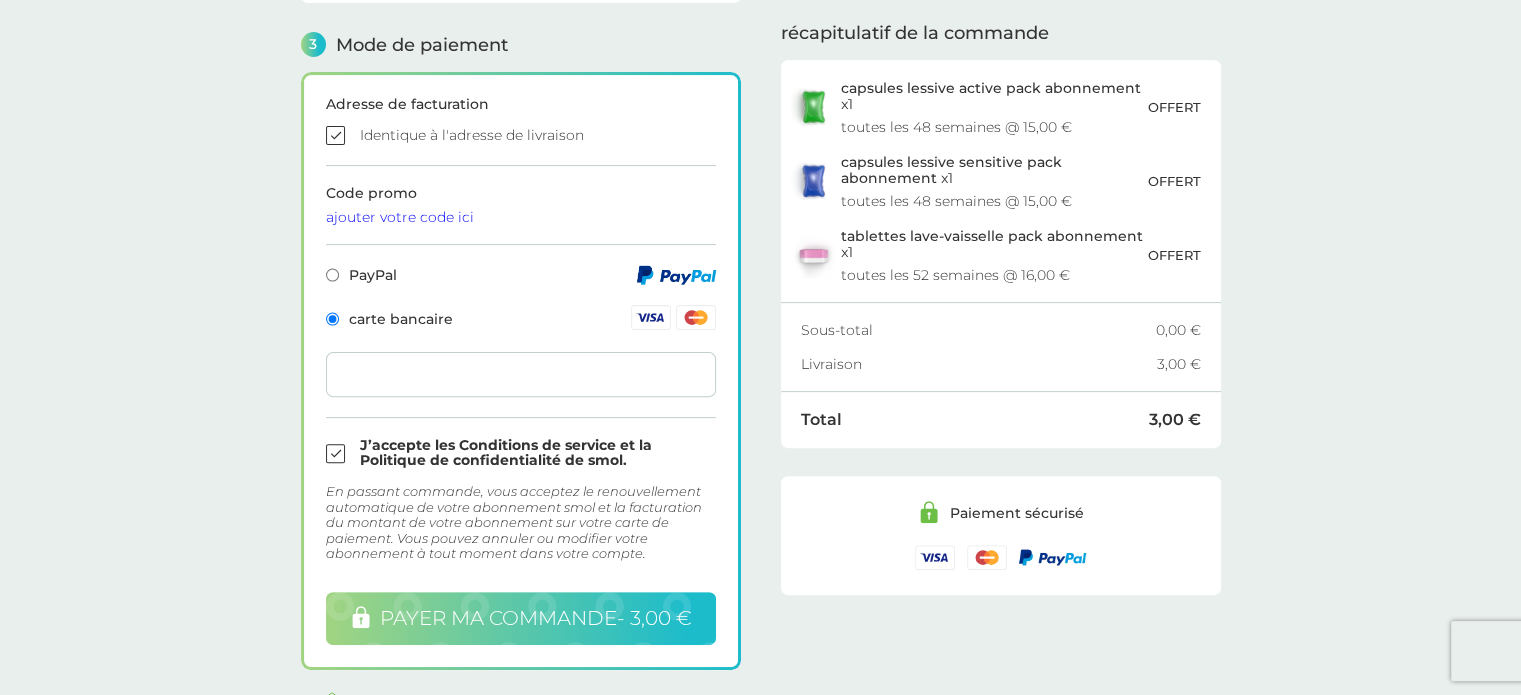 click on "payer ma commande  -   3,00 €" at bounding box center [536, 618] 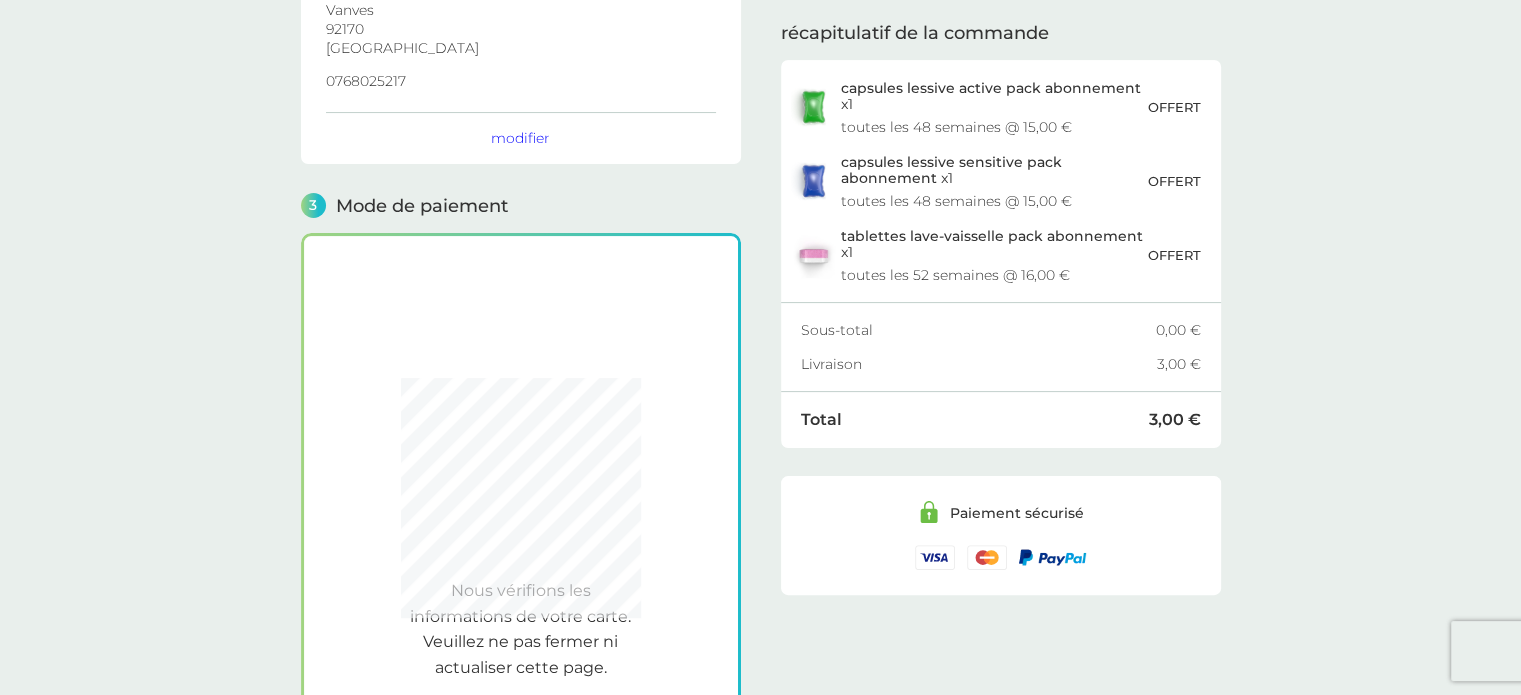 scroll, scrollTop: 414, scrollLeft: 0, axis: vertical 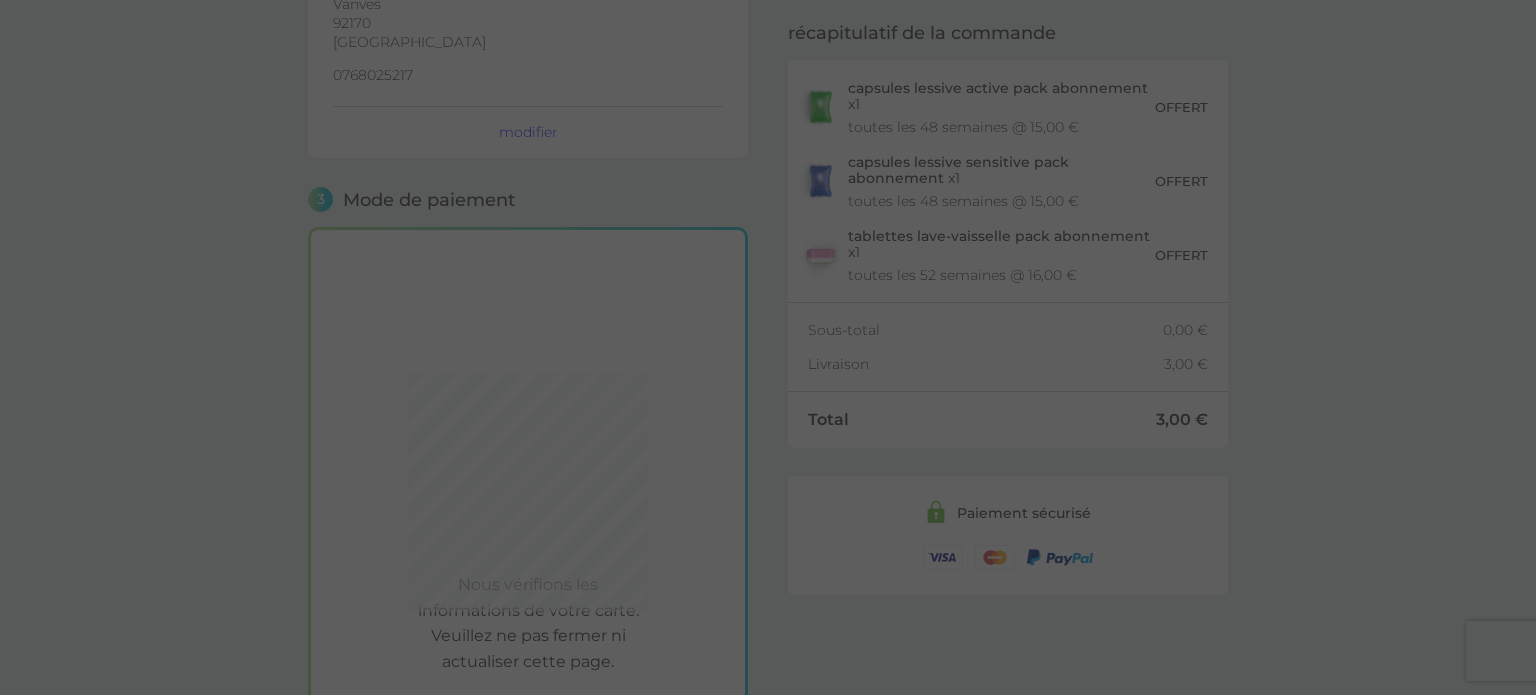 drag, startPoint x: 1523, startPoint y: 311, endPoint x: 1506, endPoint y: 205, distance: 107.35455 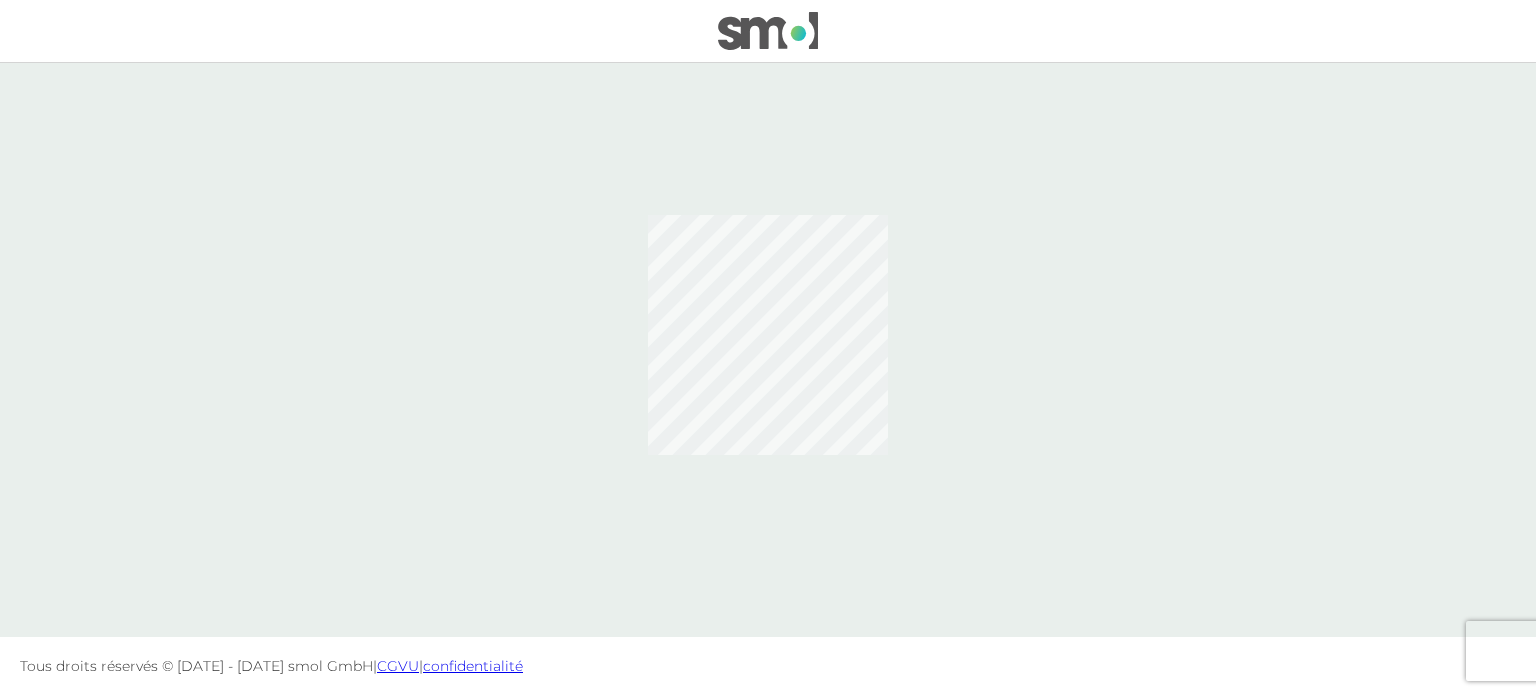 scroll, scrollTop: 0, scrollLeft: 0, axis: both 